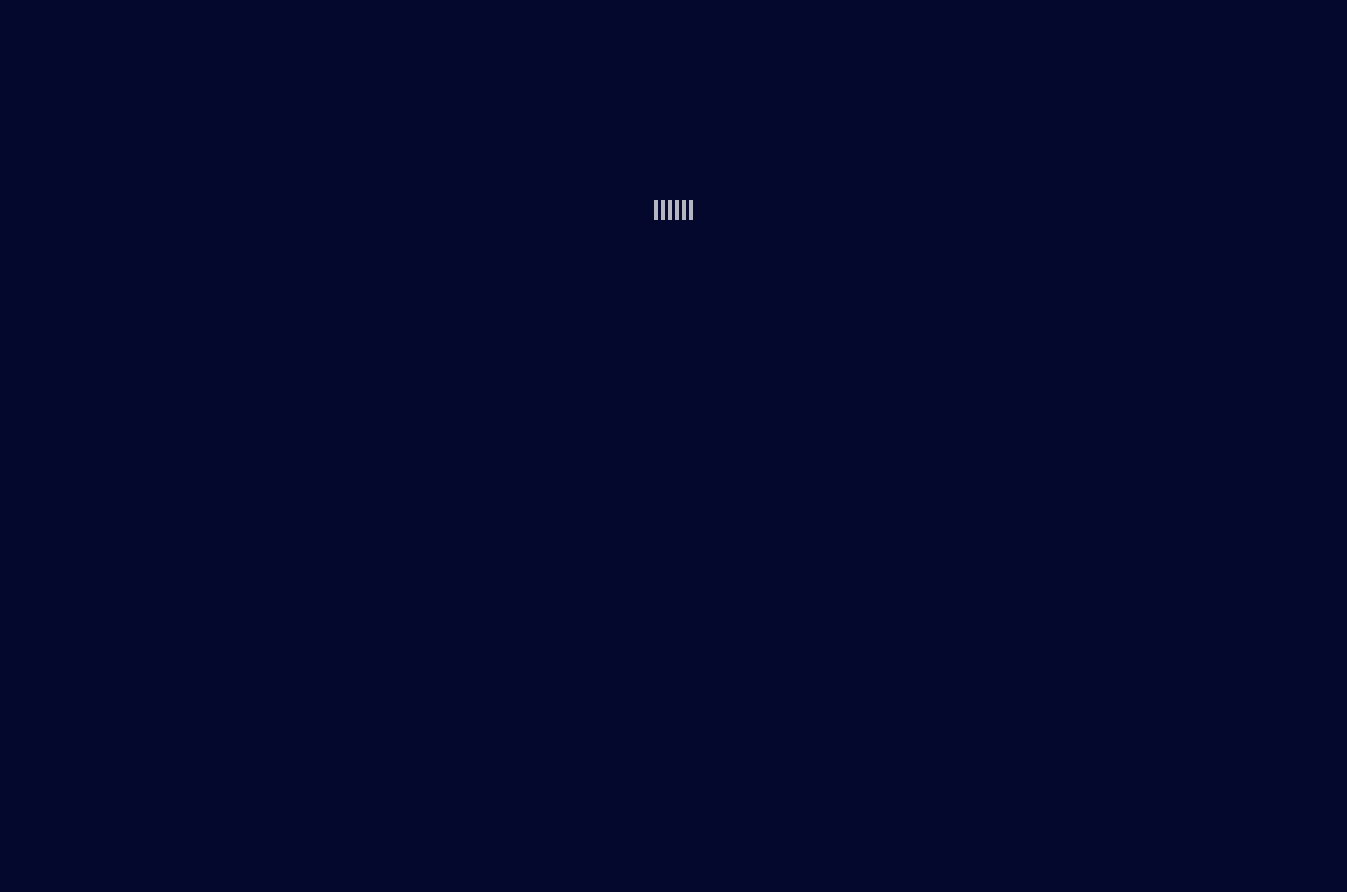 scroll, scrollTop: 0, scrollLeft: 0, axis: both 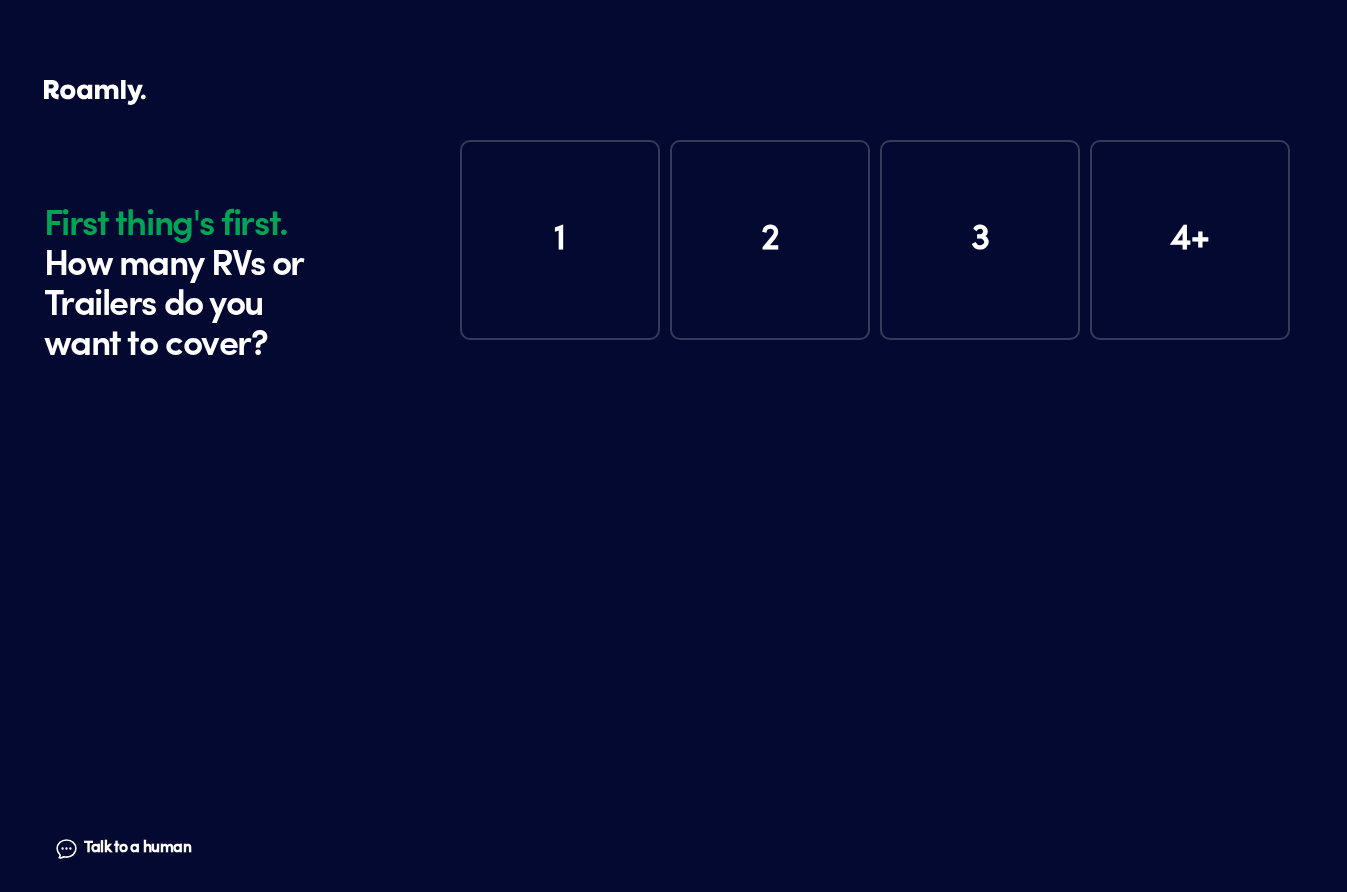 click on "1" at bounding box center [560, 240] 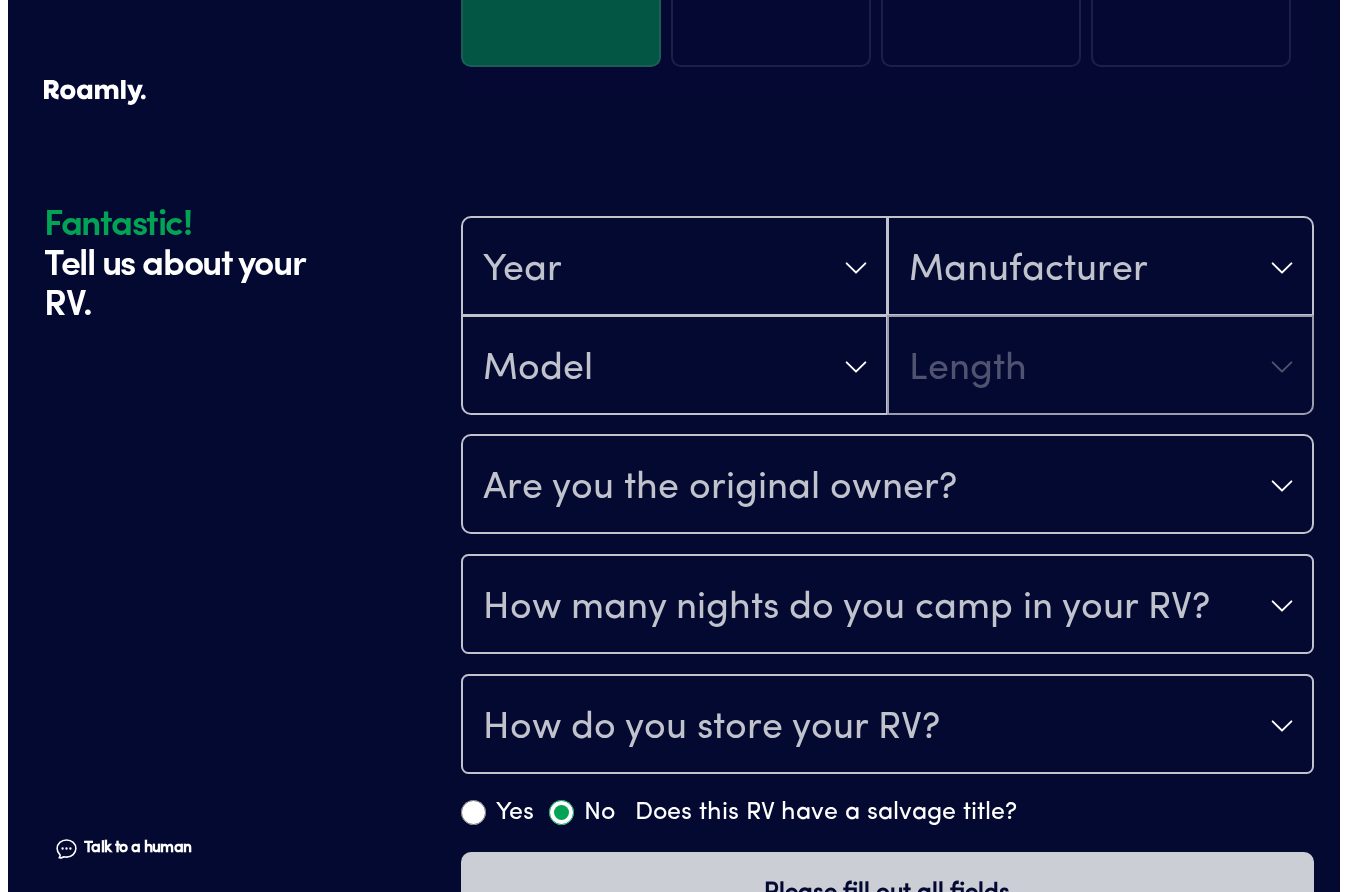 scroll, scrollTop: 384, scrollLeft: 0, axis: vertical 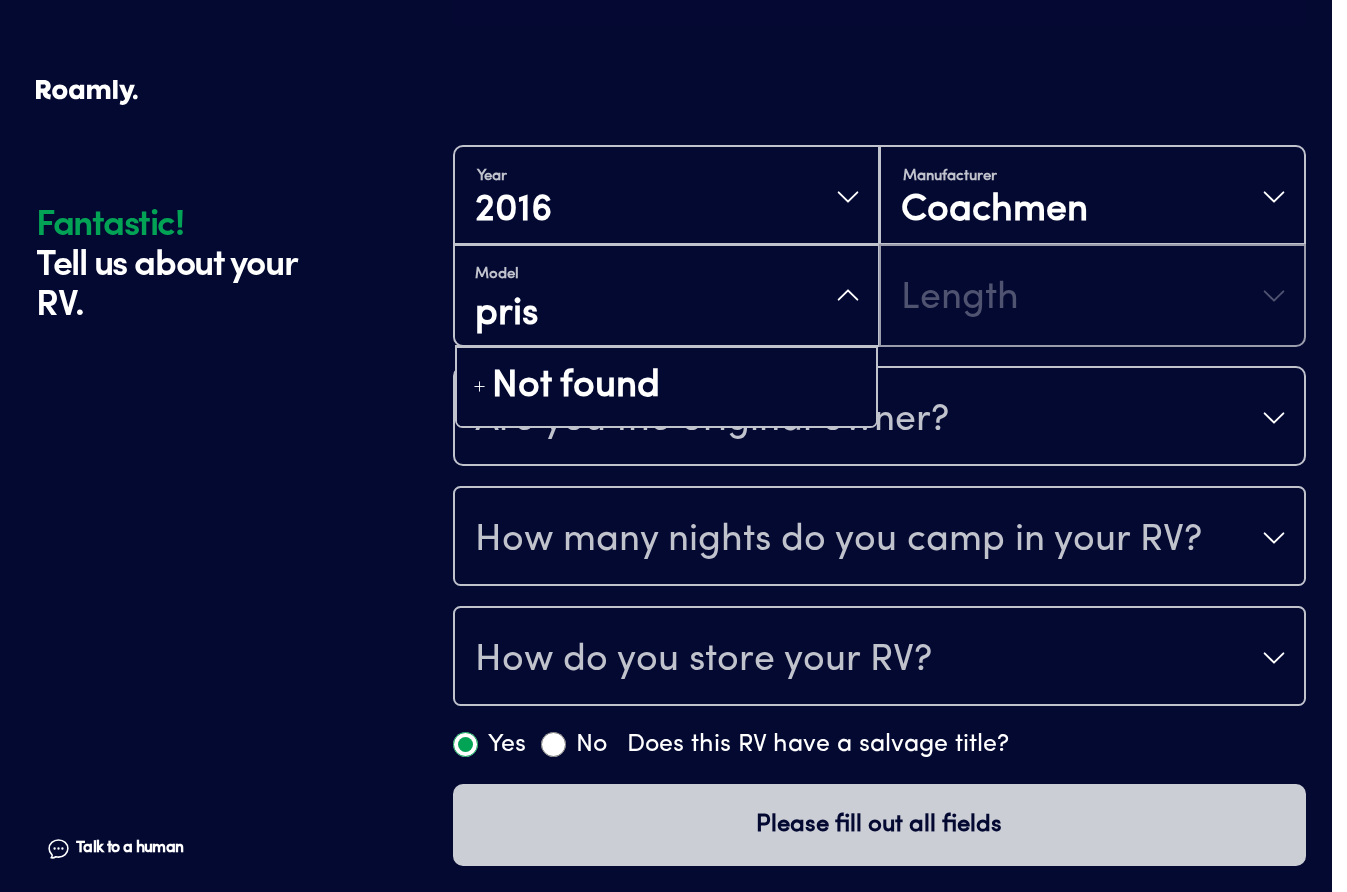 type on "prism" 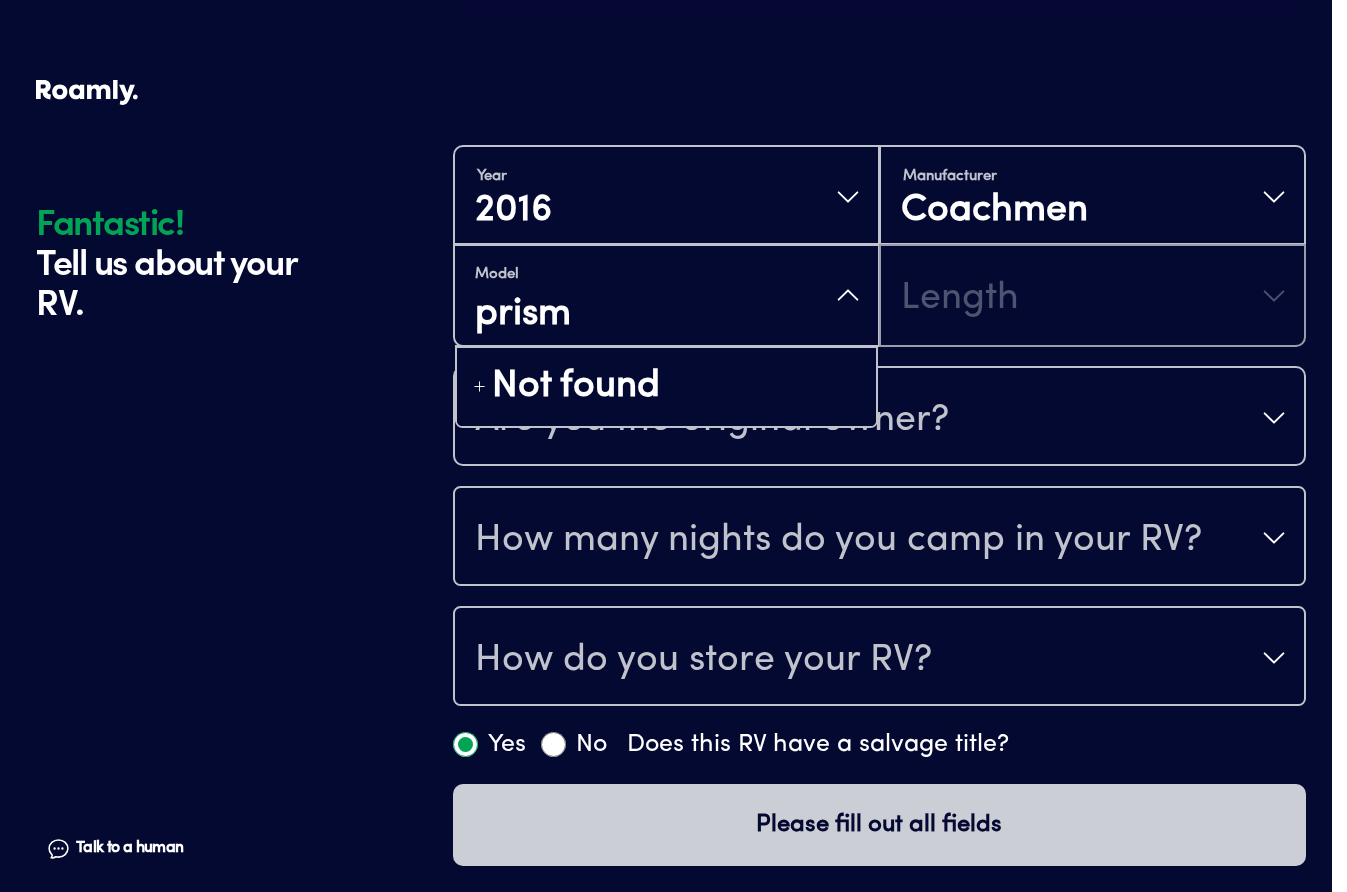 click on "prism" at bounding box center [666, 315] 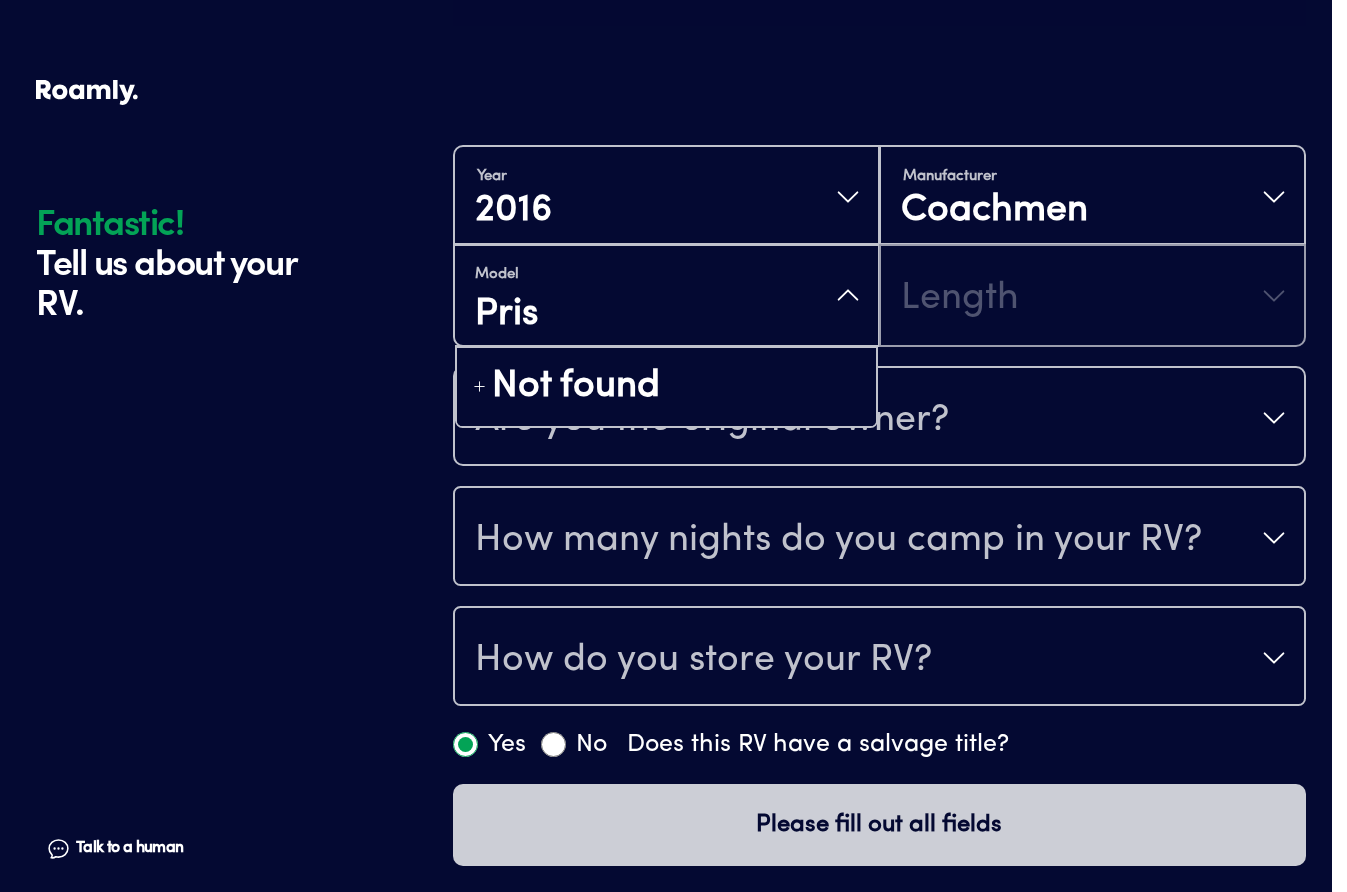 type on "Prism" 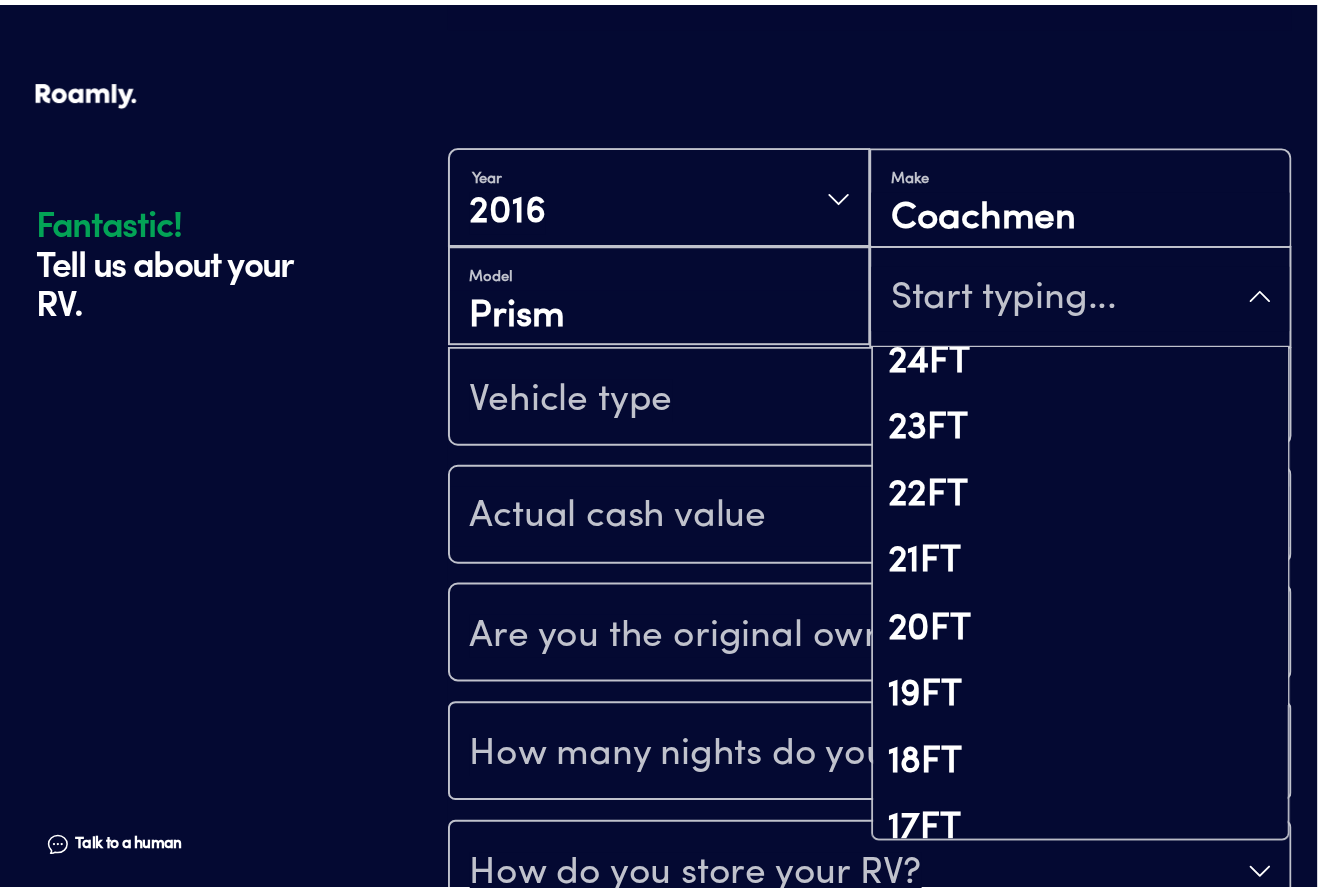 scroll, scrollTop: 1399, scrollLeft: 0, axis: vertical 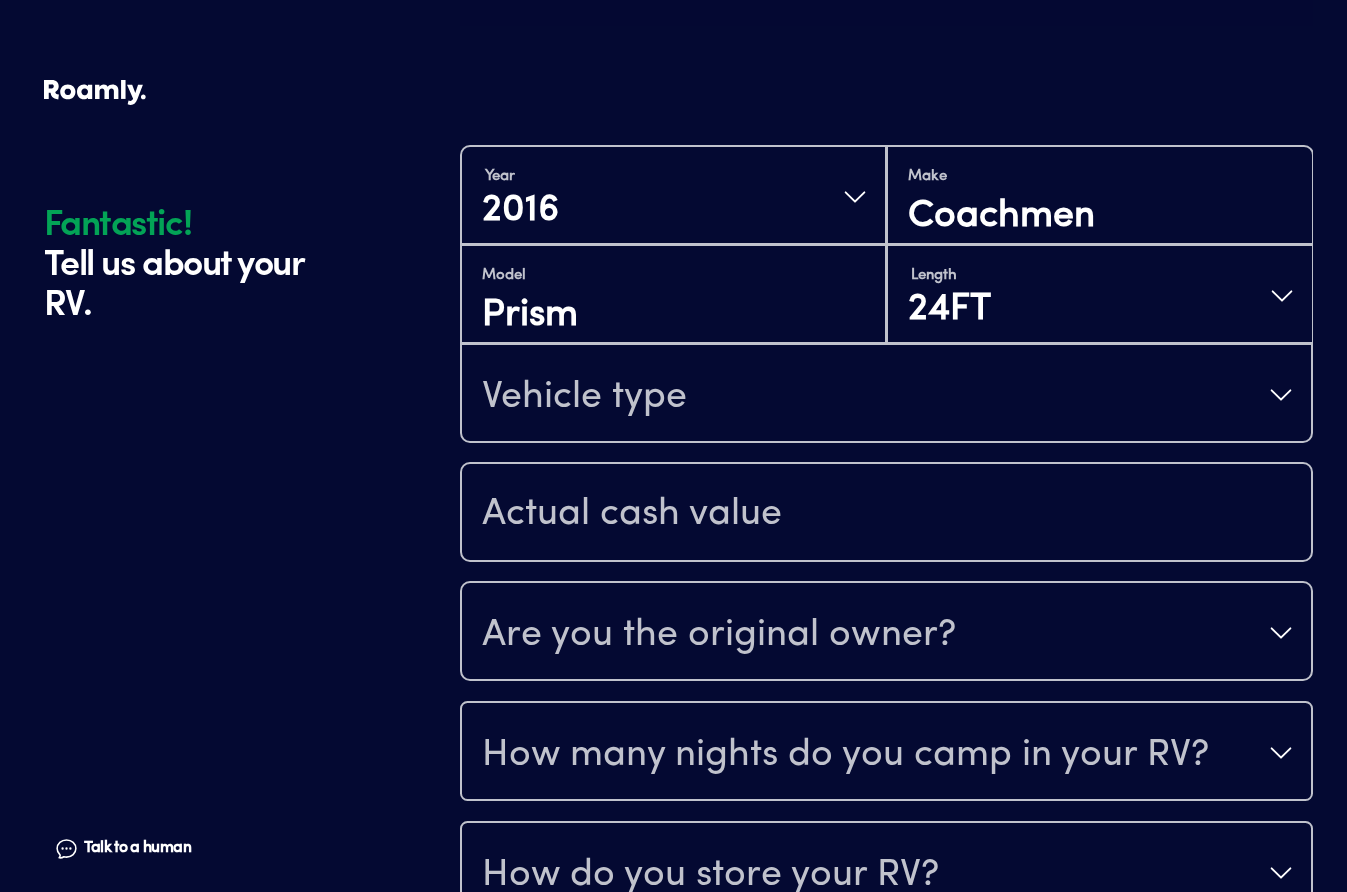 click on "Vehicle type" at bounding box center (584, 397) 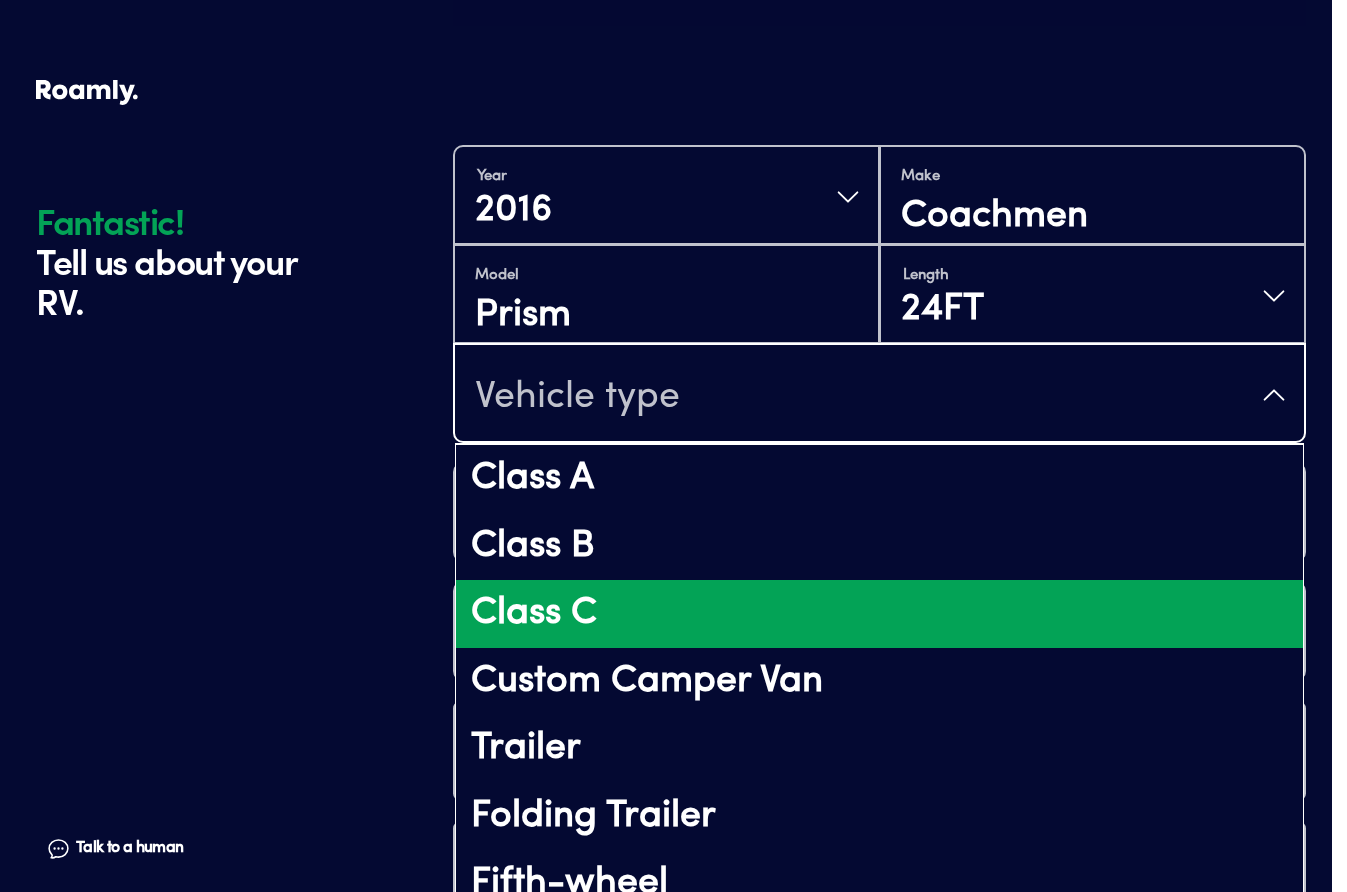 click on "Class C" at bounding box center (879, 614) 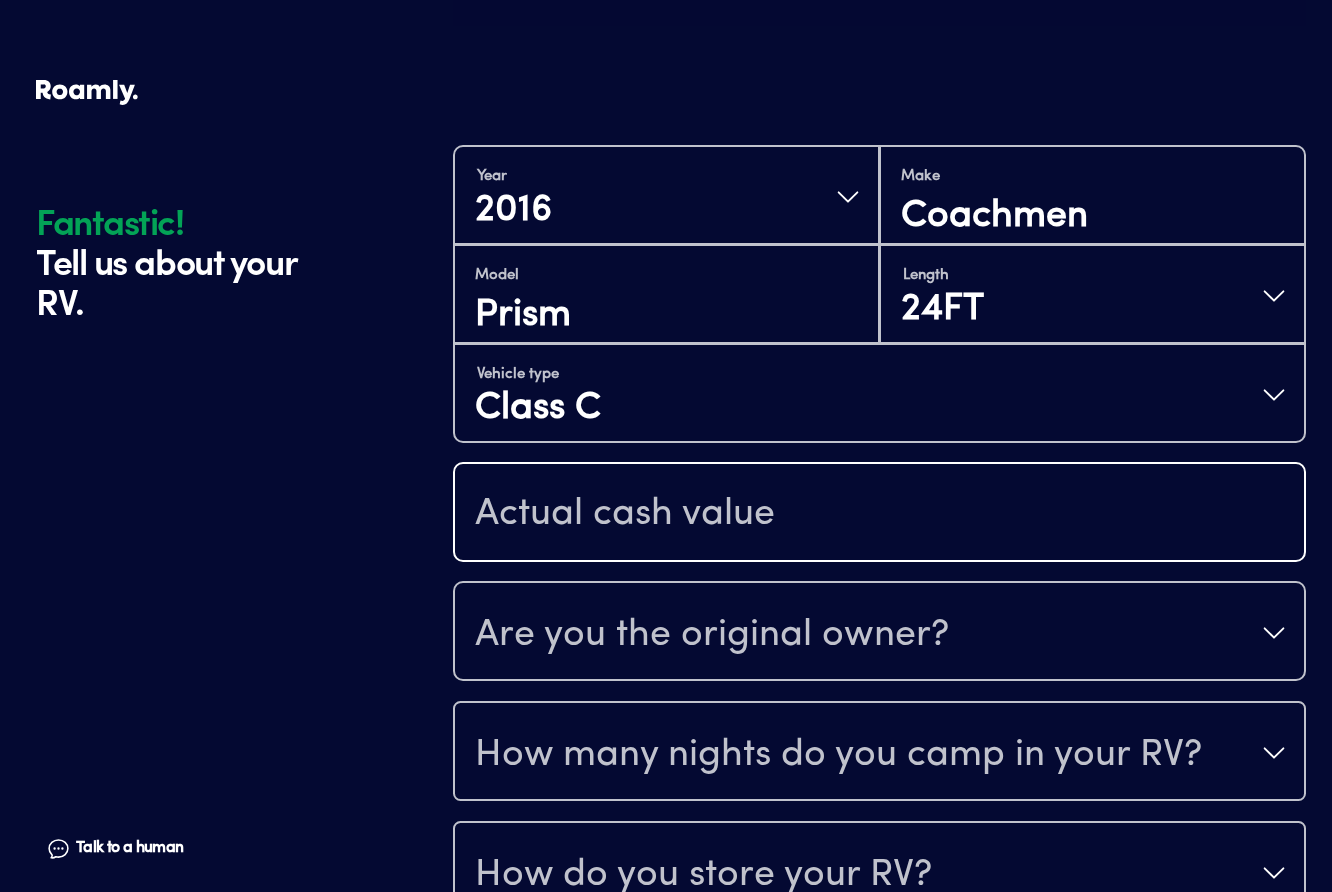 click at bounding box center (879, 514) 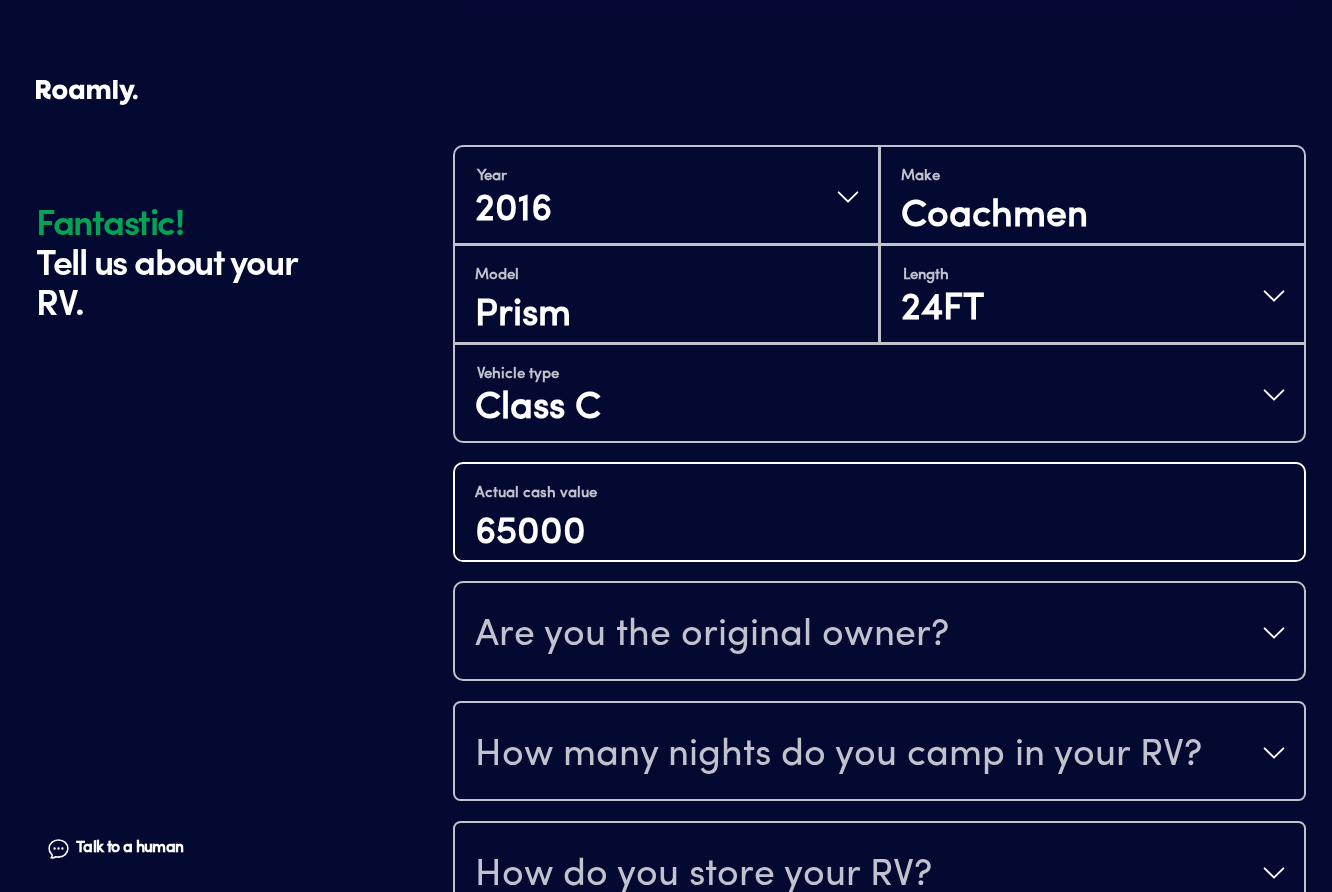 type on "65000" 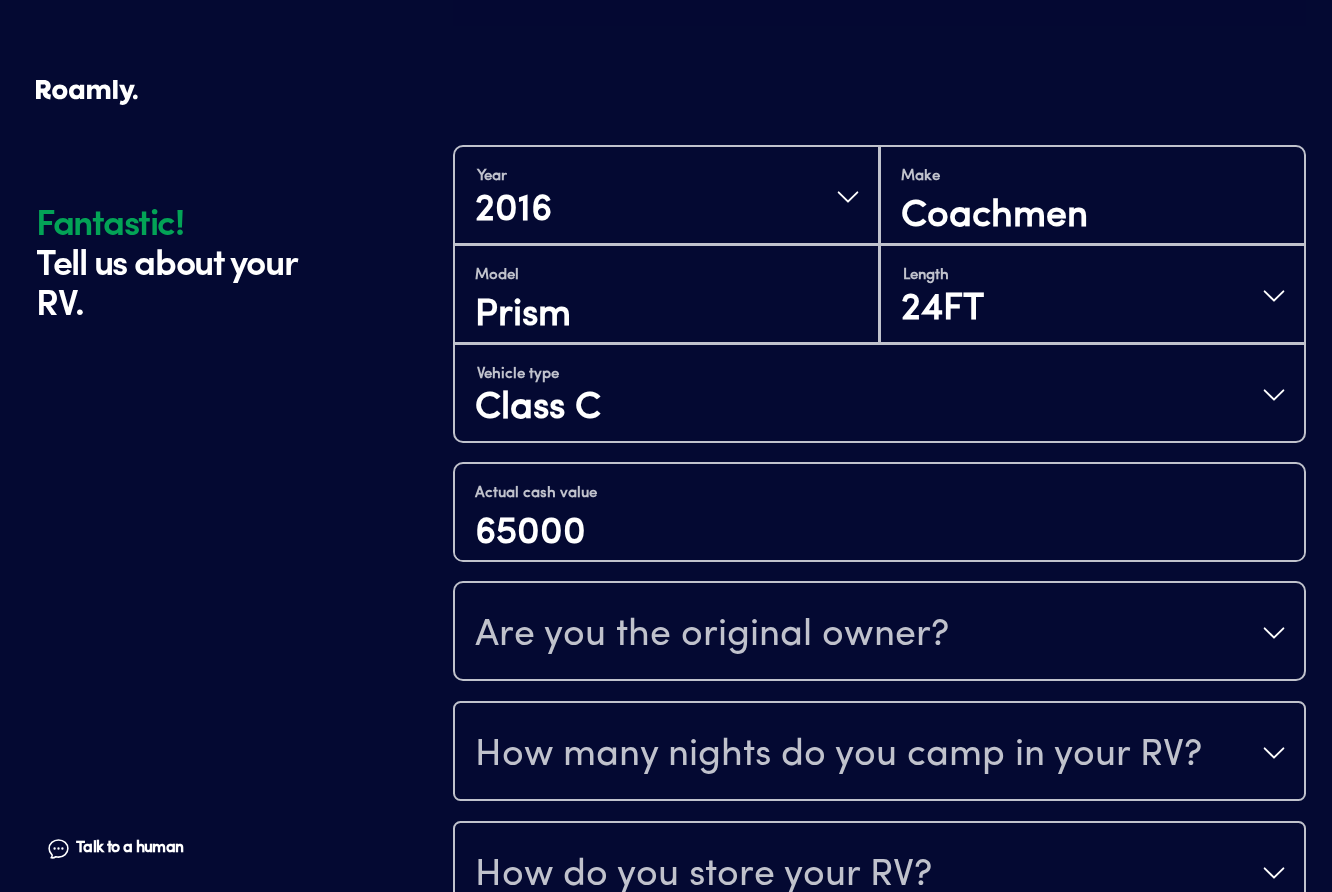 click on "Are you the original owner?" at bounding box center (879, 633) 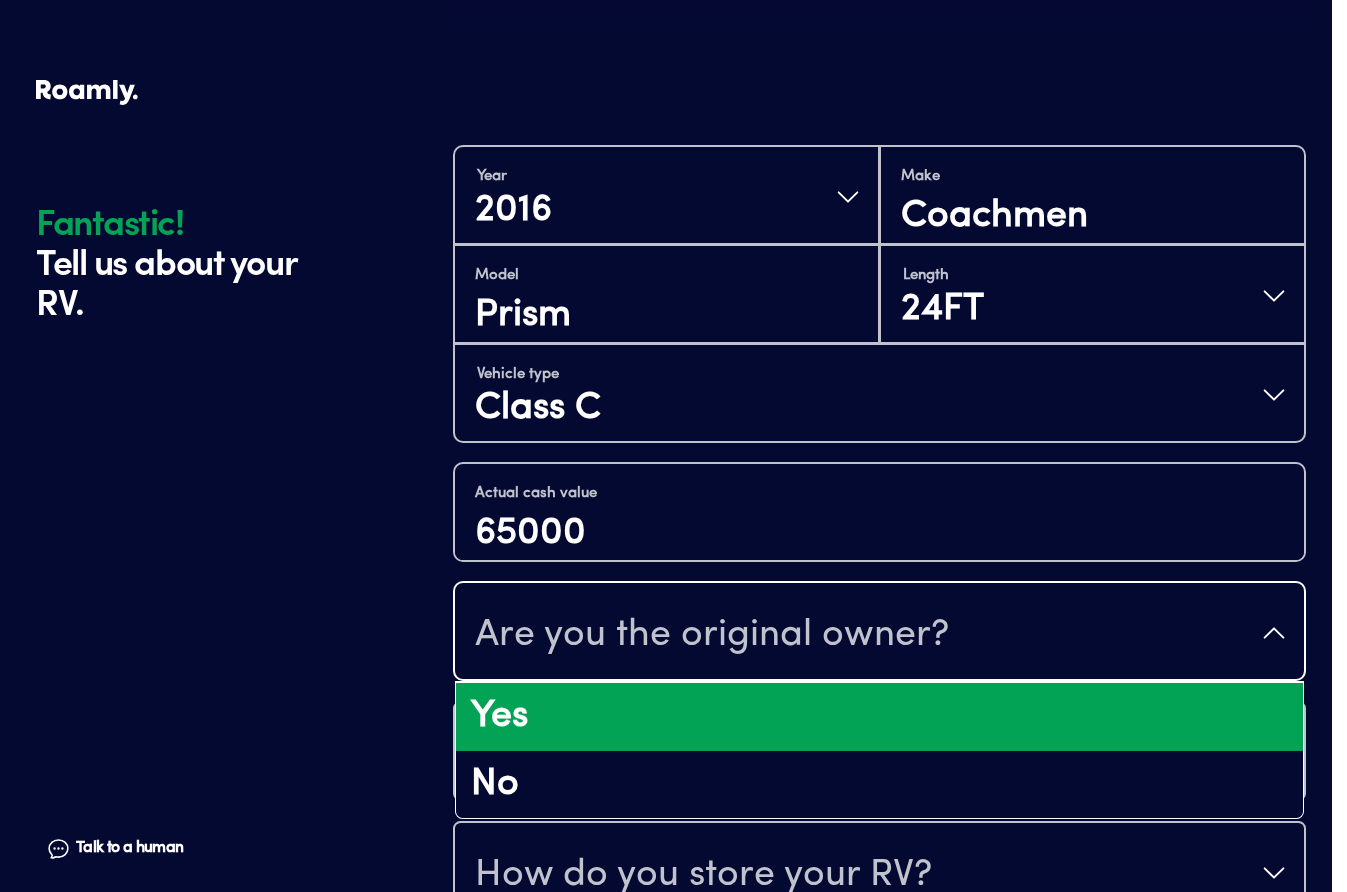 click on "Yes" at bounding box center (879, 717) 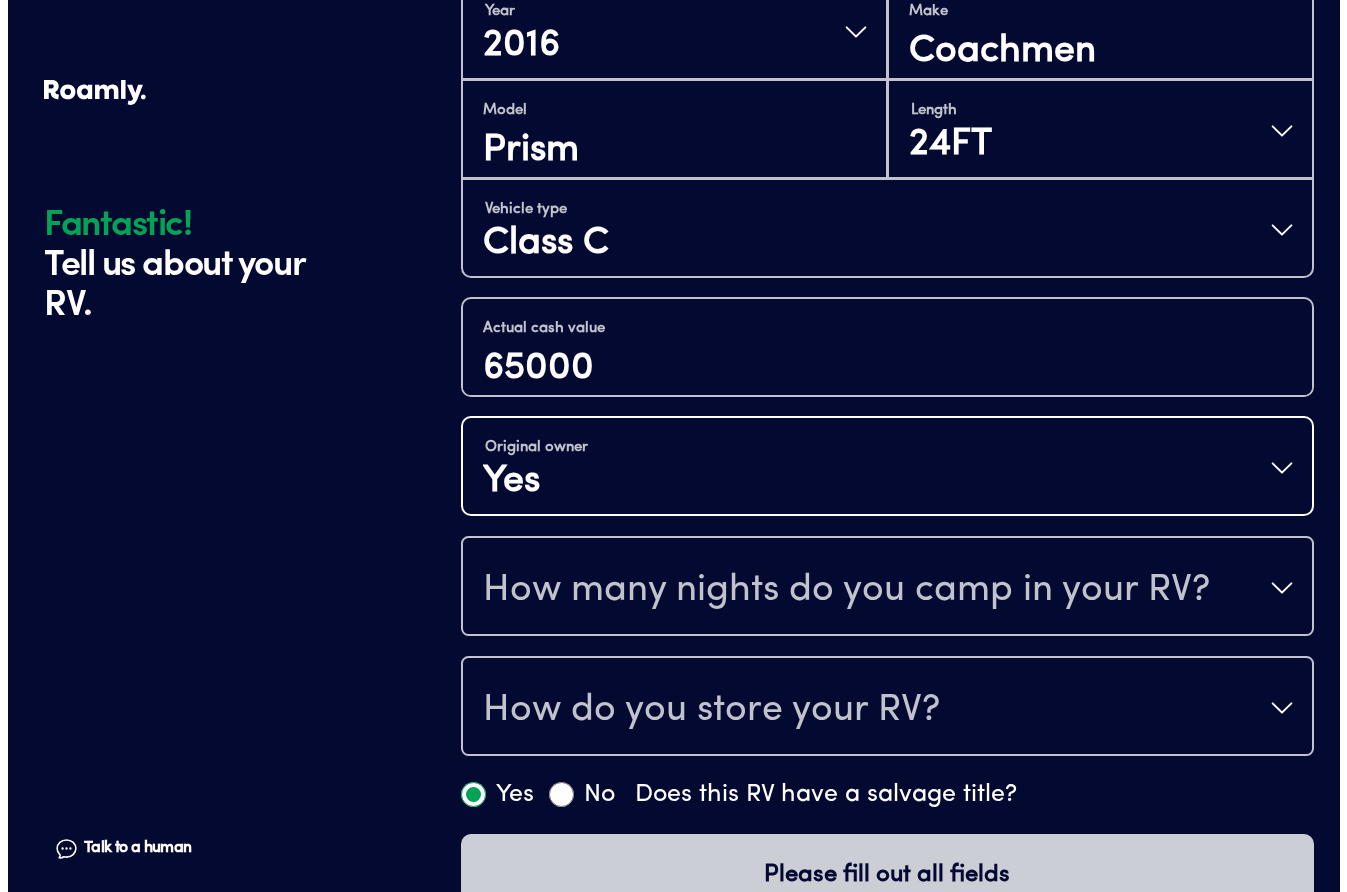 scroll, scrollTop: 602, scrollLeft: 0, axis: vertical 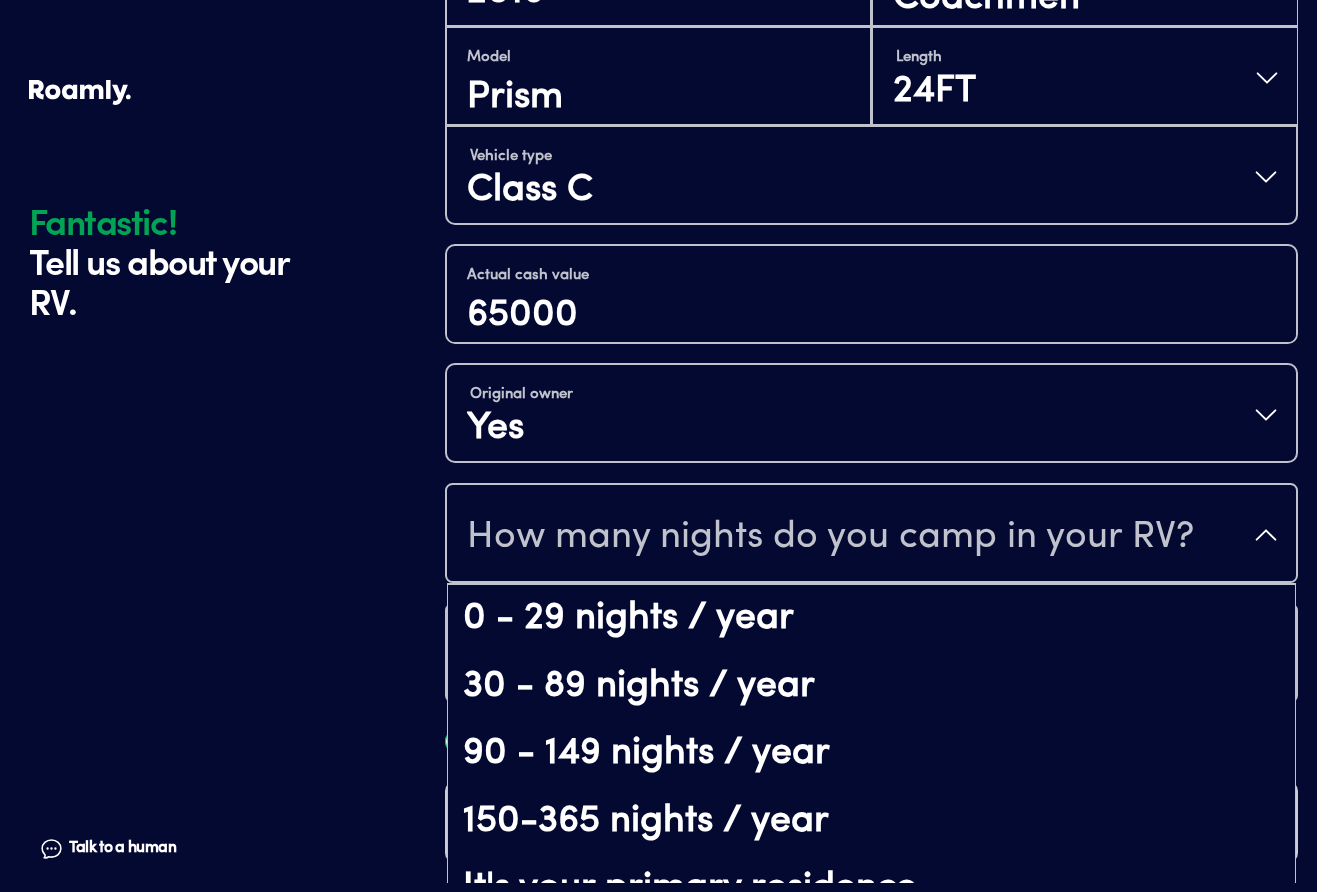 click on "How many nights do you camp in your RV?" at bounding box center (830, 537) 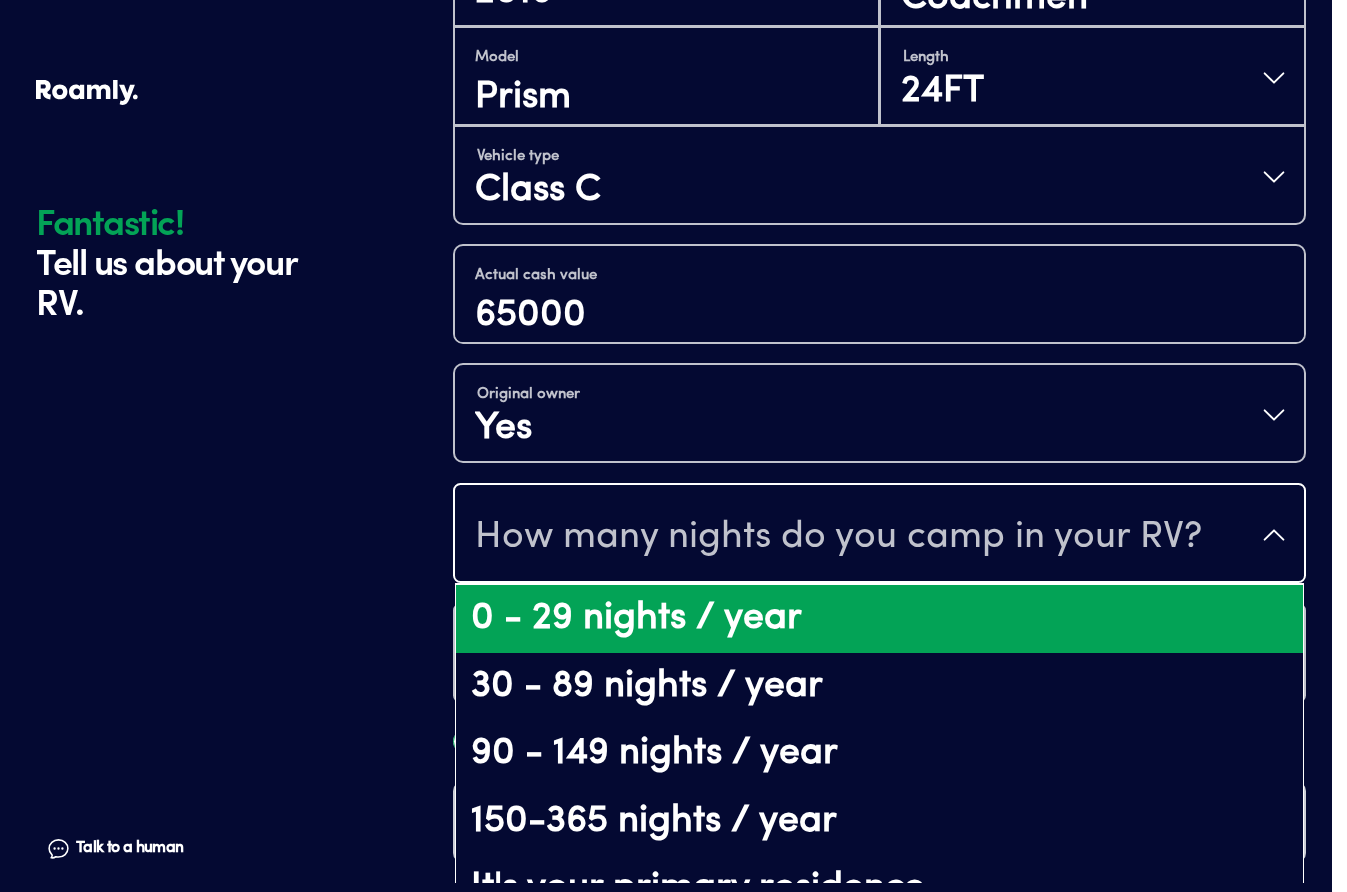 click on "0 - 29 nights / year" at bounding box center (879, 619) 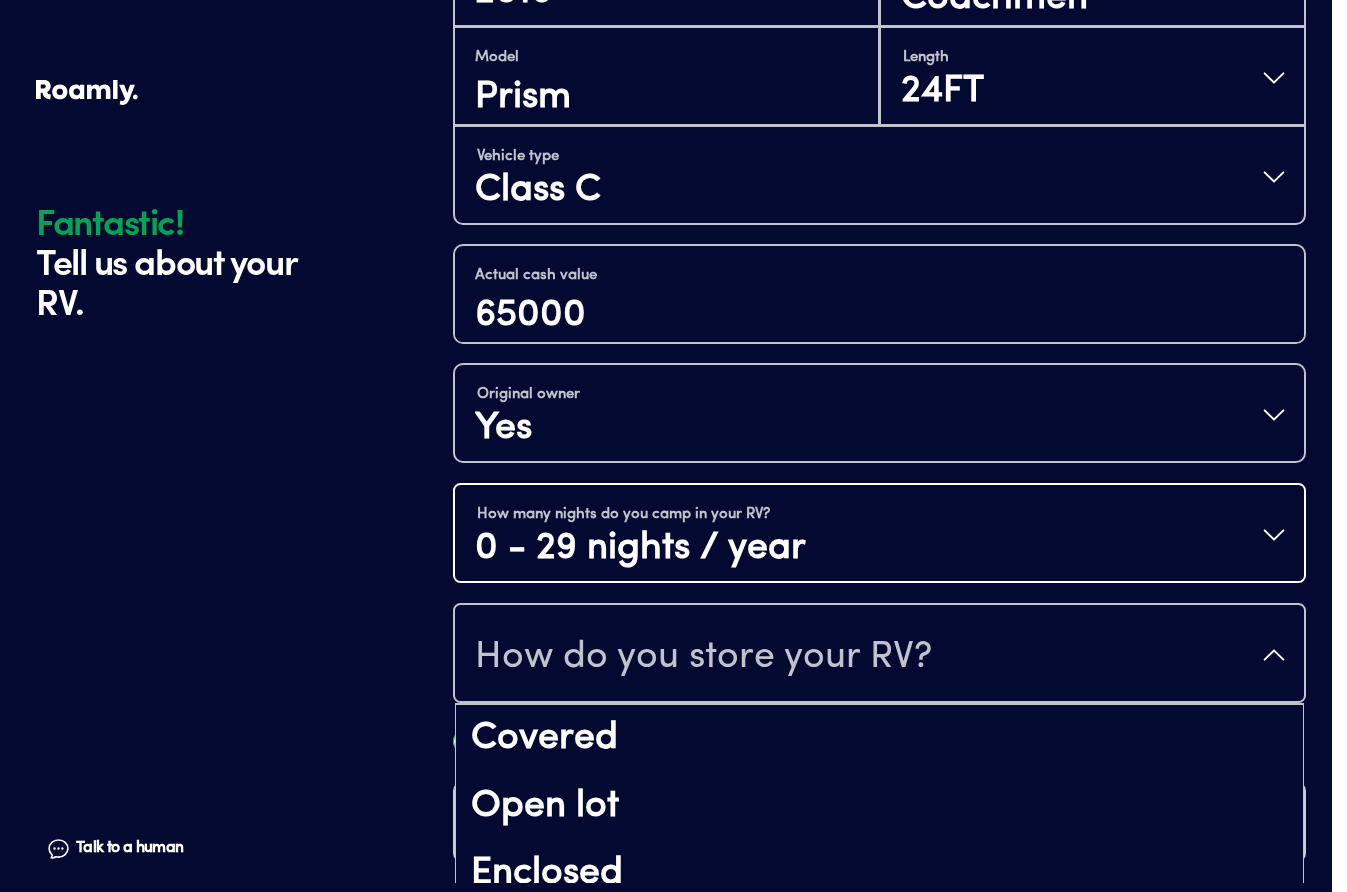 click on "How do you store your RV?" at bounding box center [879, 655] 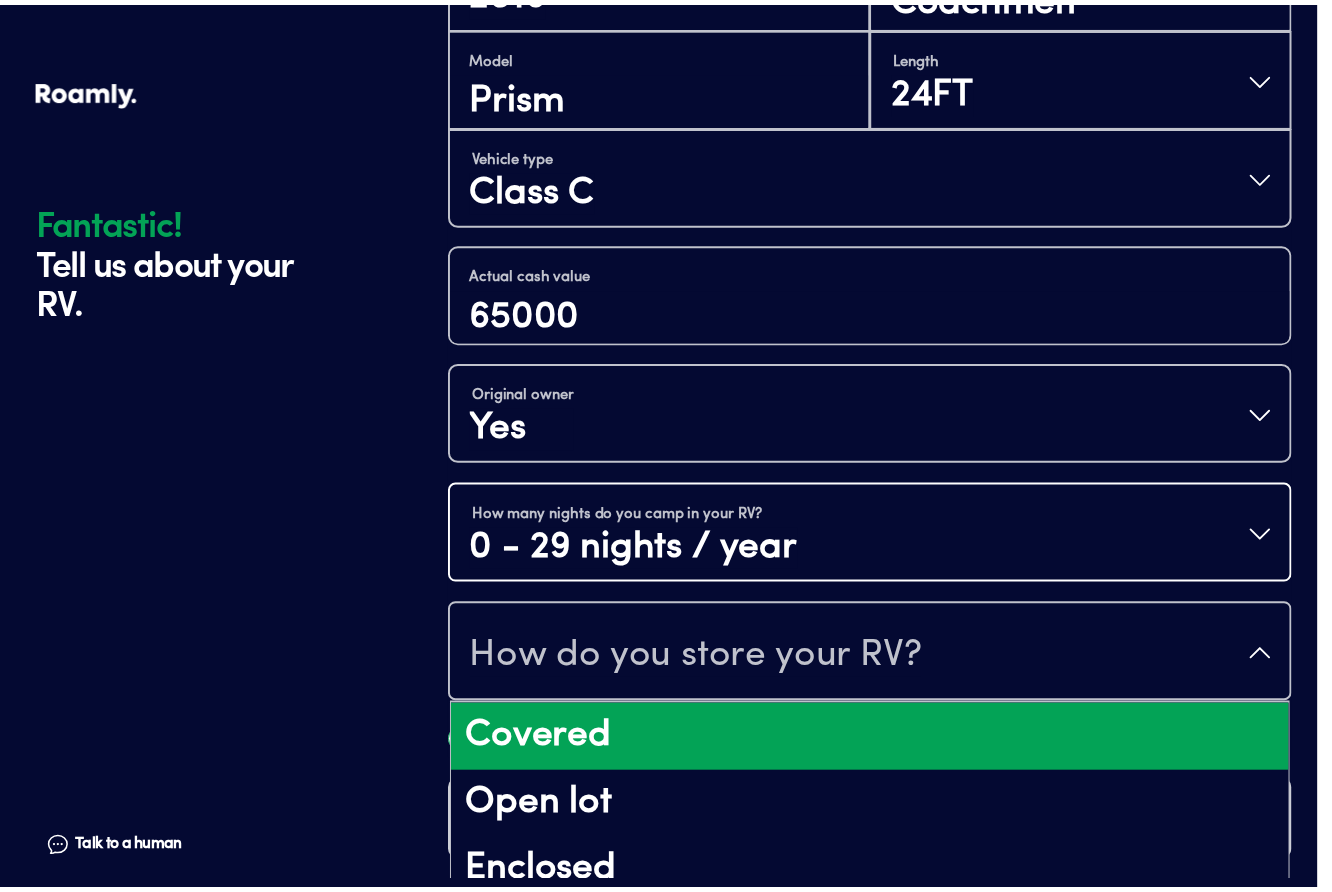 scroll, scrollTop: 25, scrollLeft: 0, axis: vertical 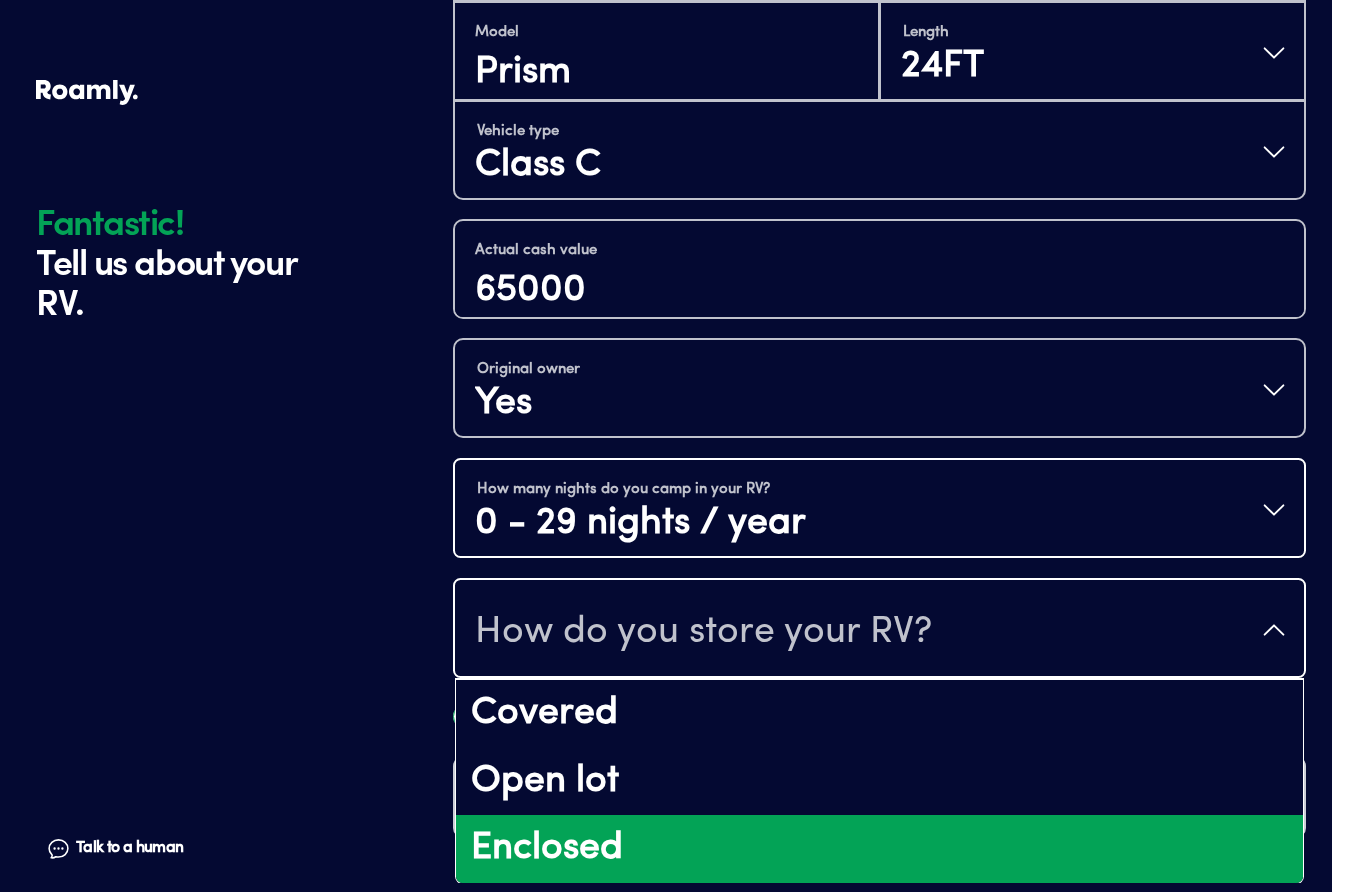 click on "Enclosed" at bounding box center (879, 849) 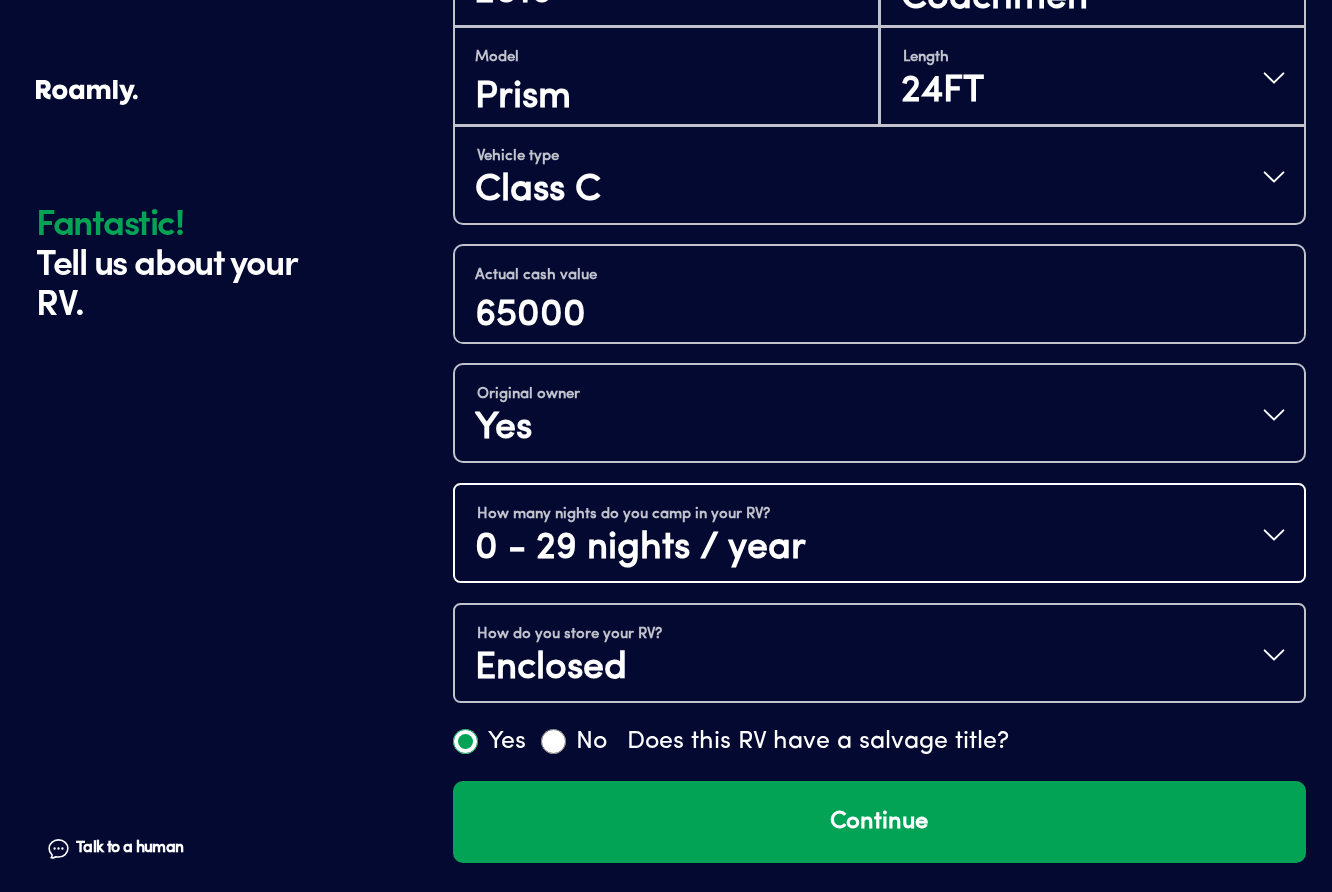 click on "Enclosed" at bounding box center (569, 669) 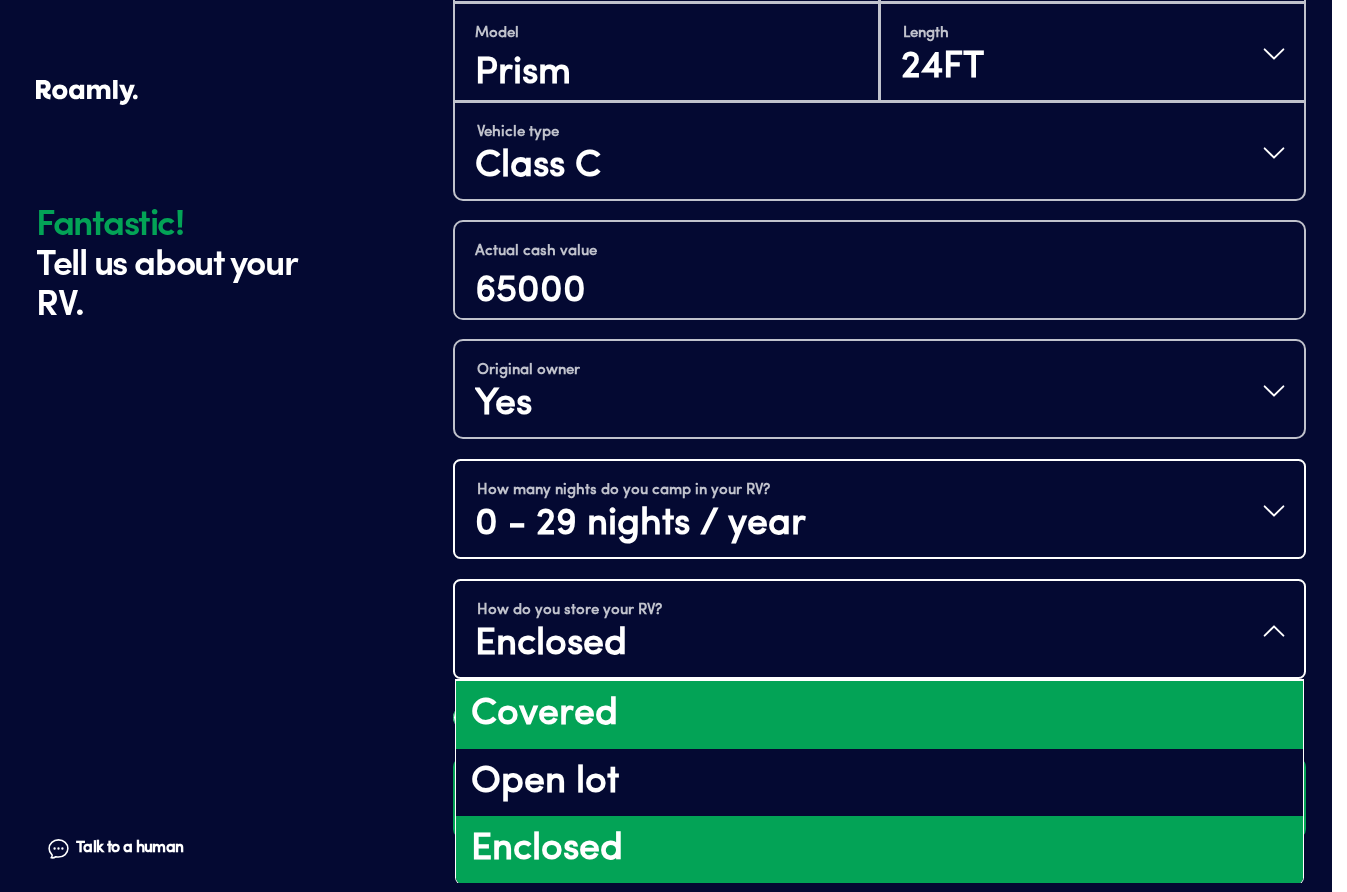 click on "Covered" at bounding box center (879, 715) 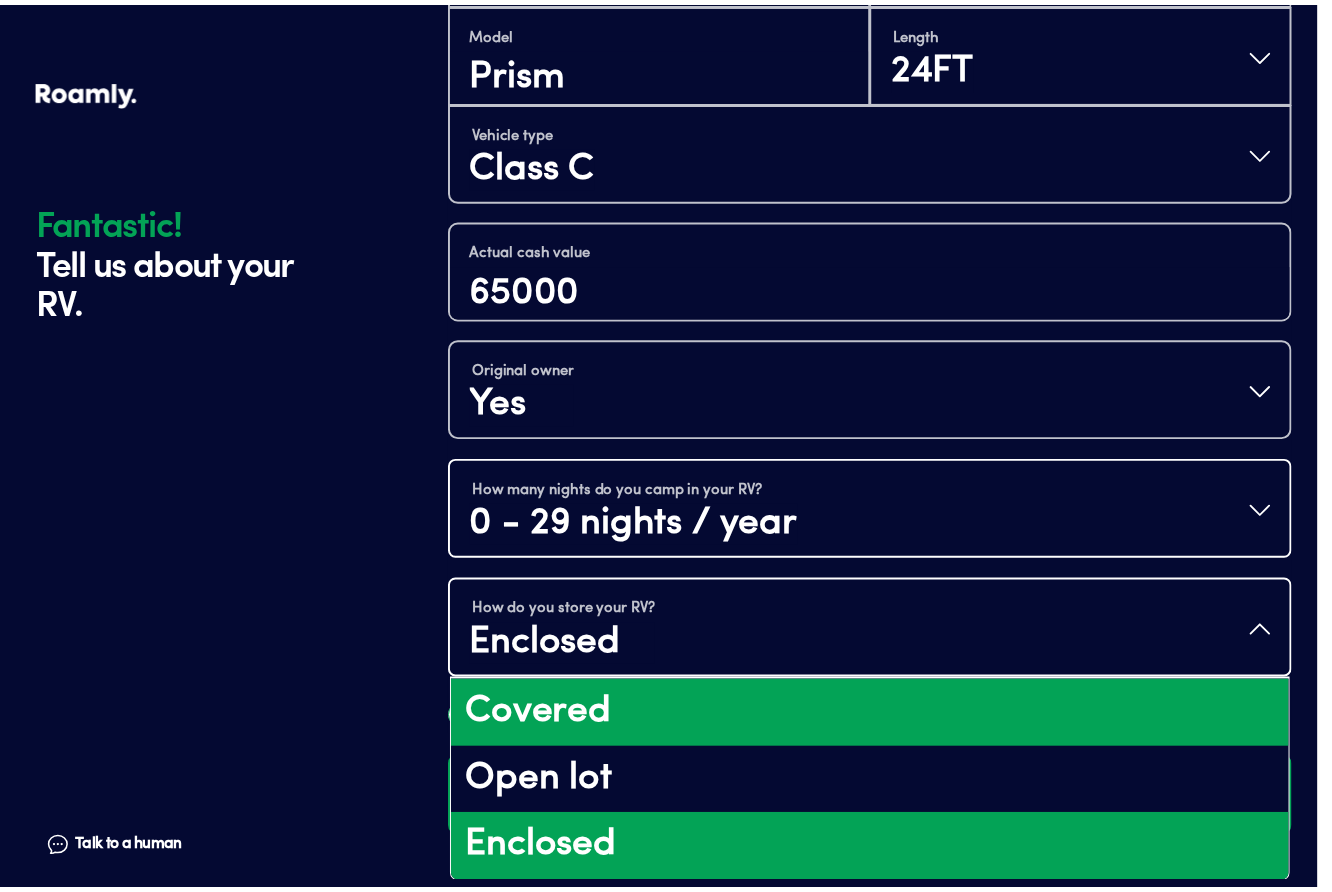 scroll, scrollTop: 0, scrollLeft: 0, axis: both 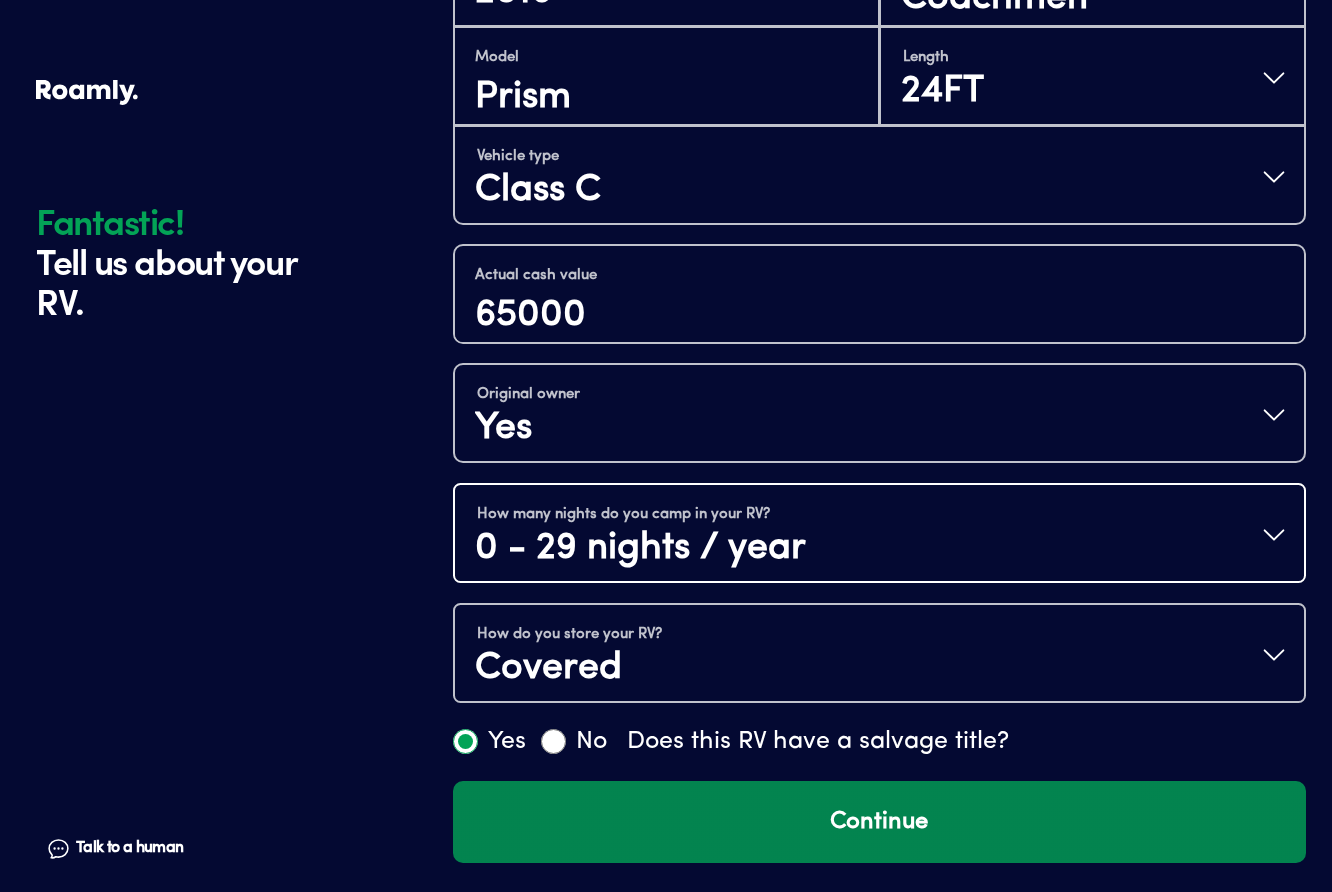 click on "Continue" at bounding box center (879, 822) 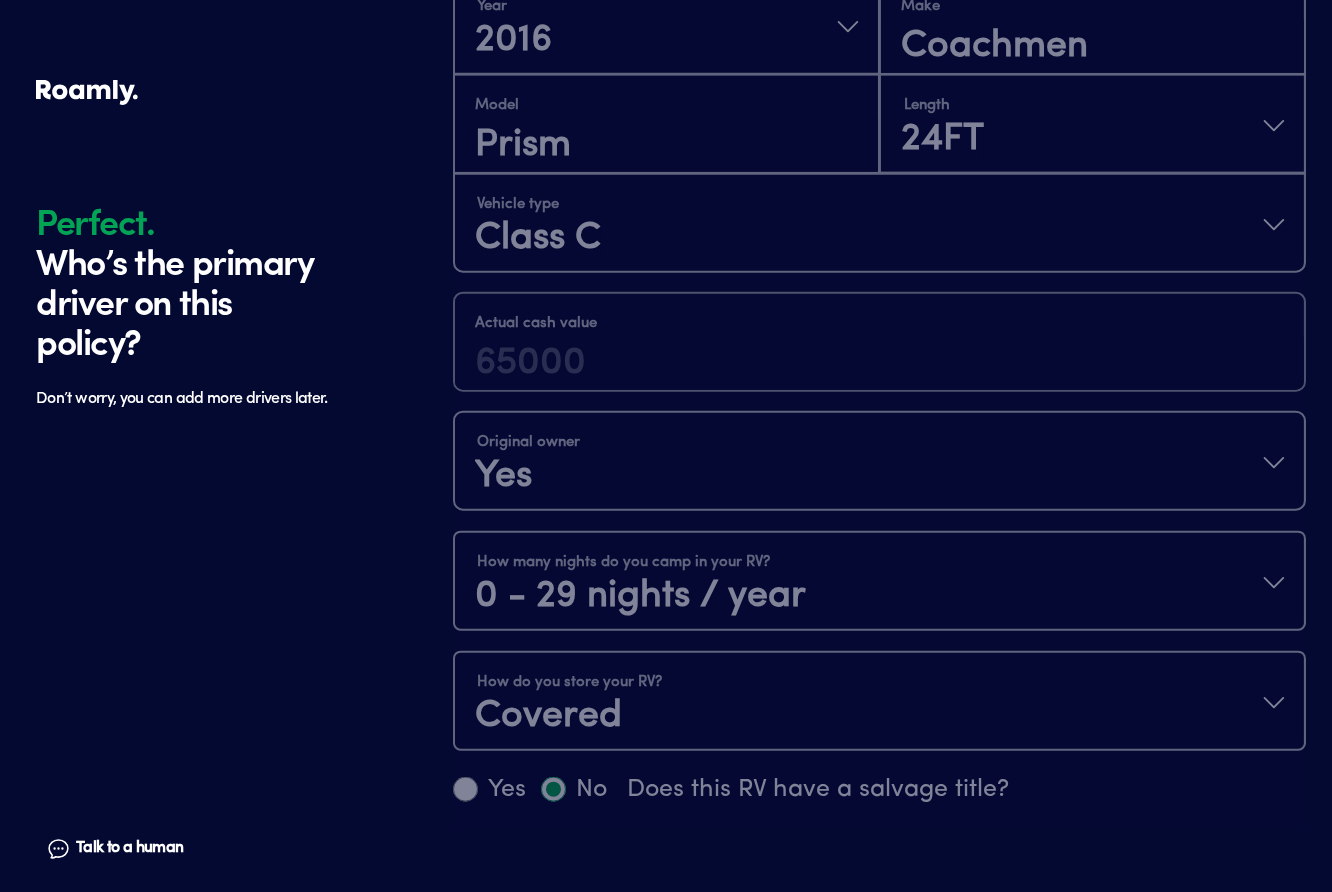 scroll, scrollTop: 1354, scrollLeft: 0, axis: vertical 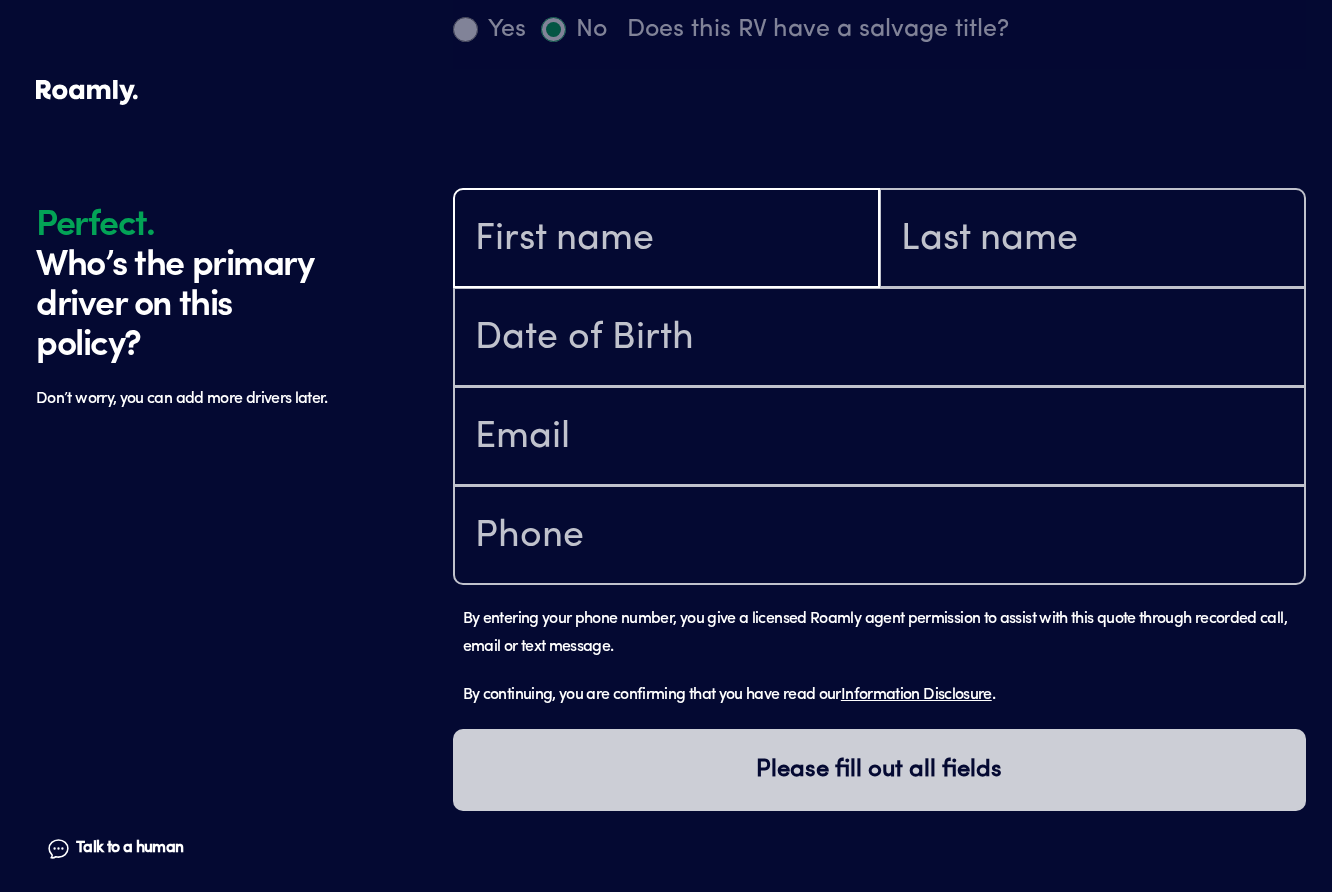 type on "B" 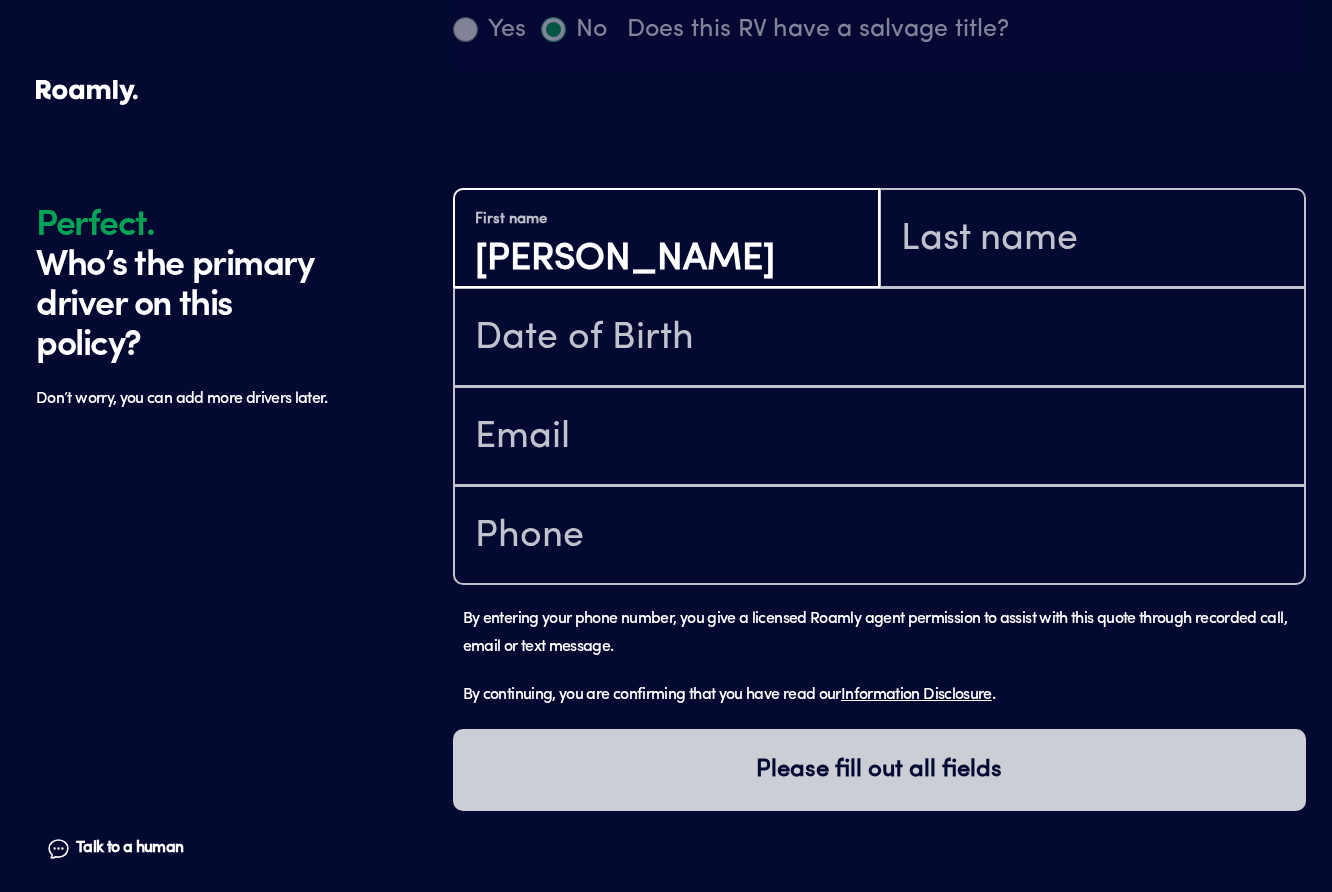 type on "[PERSON_NAME]" 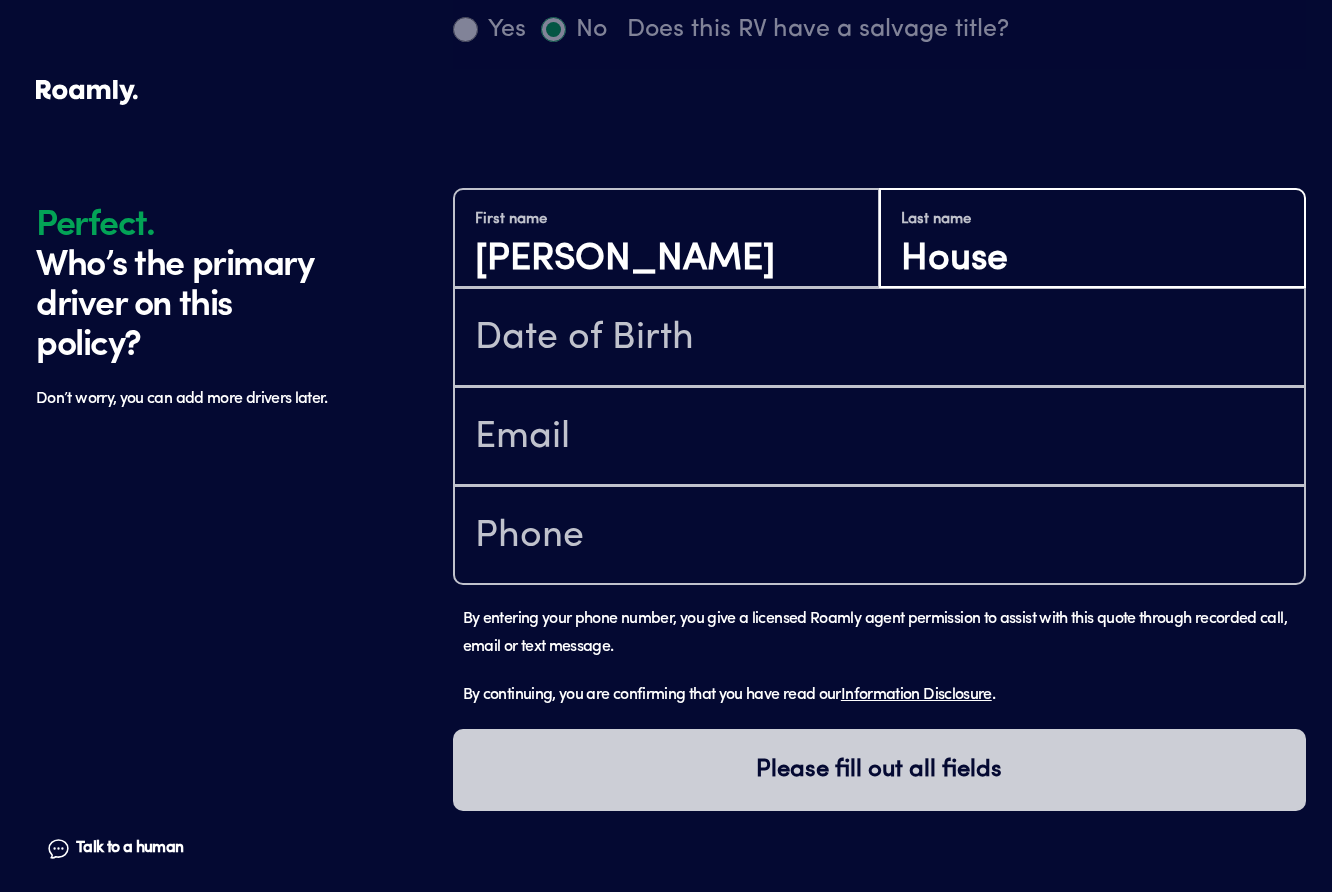 type on "House" 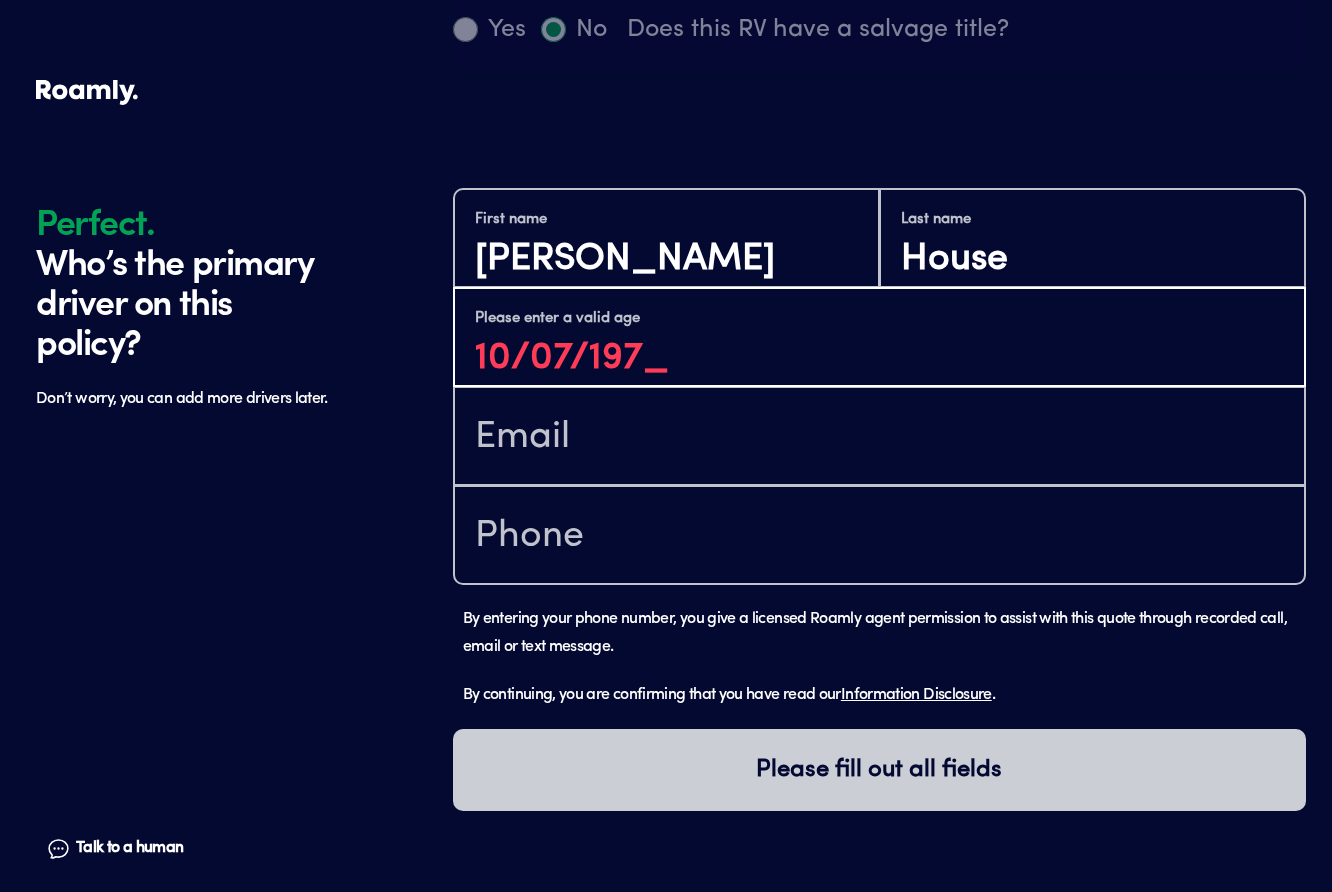 type on "[DATE]" 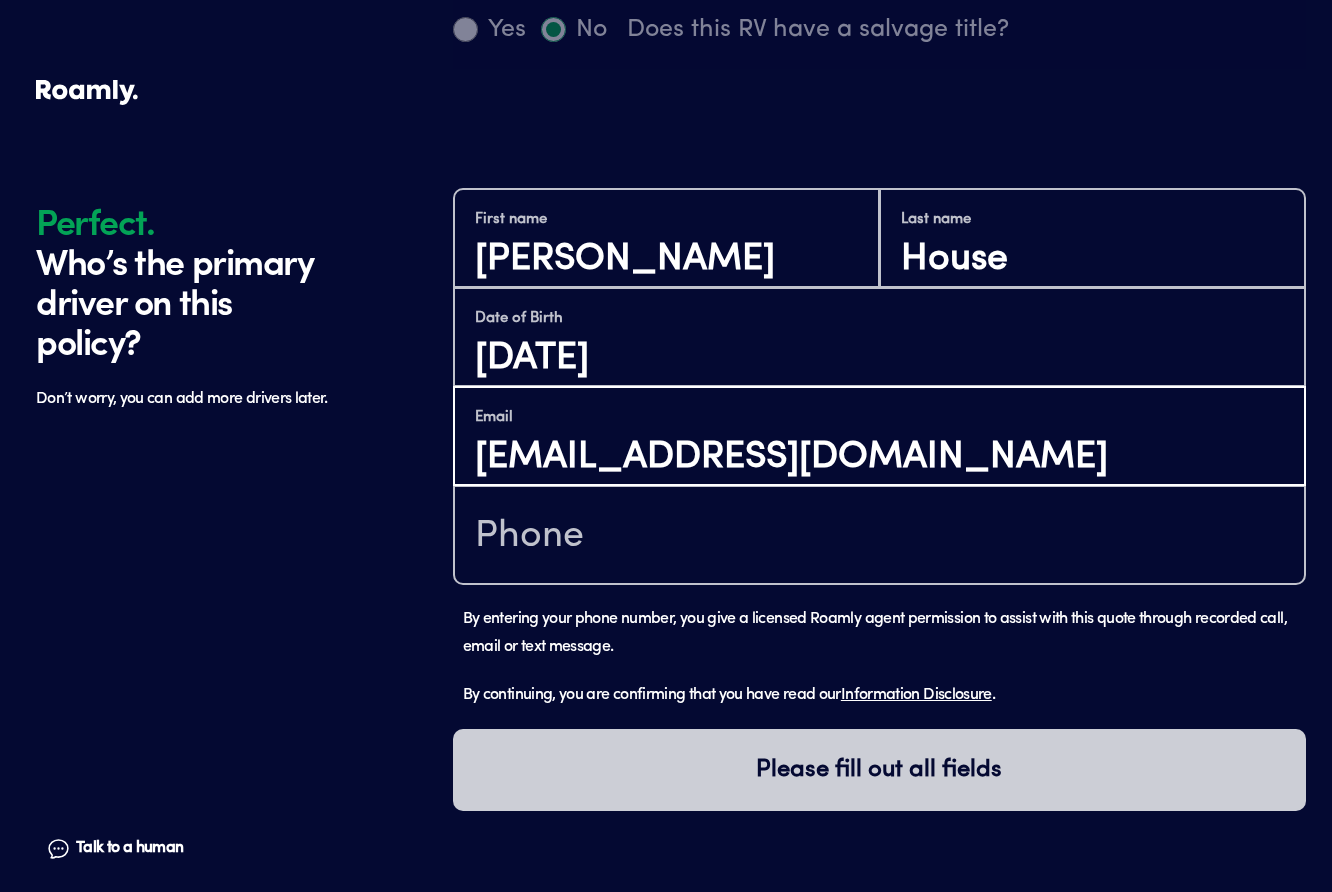 type on "[EMAIL_ADDRESS][DOMAIN_NAME]" 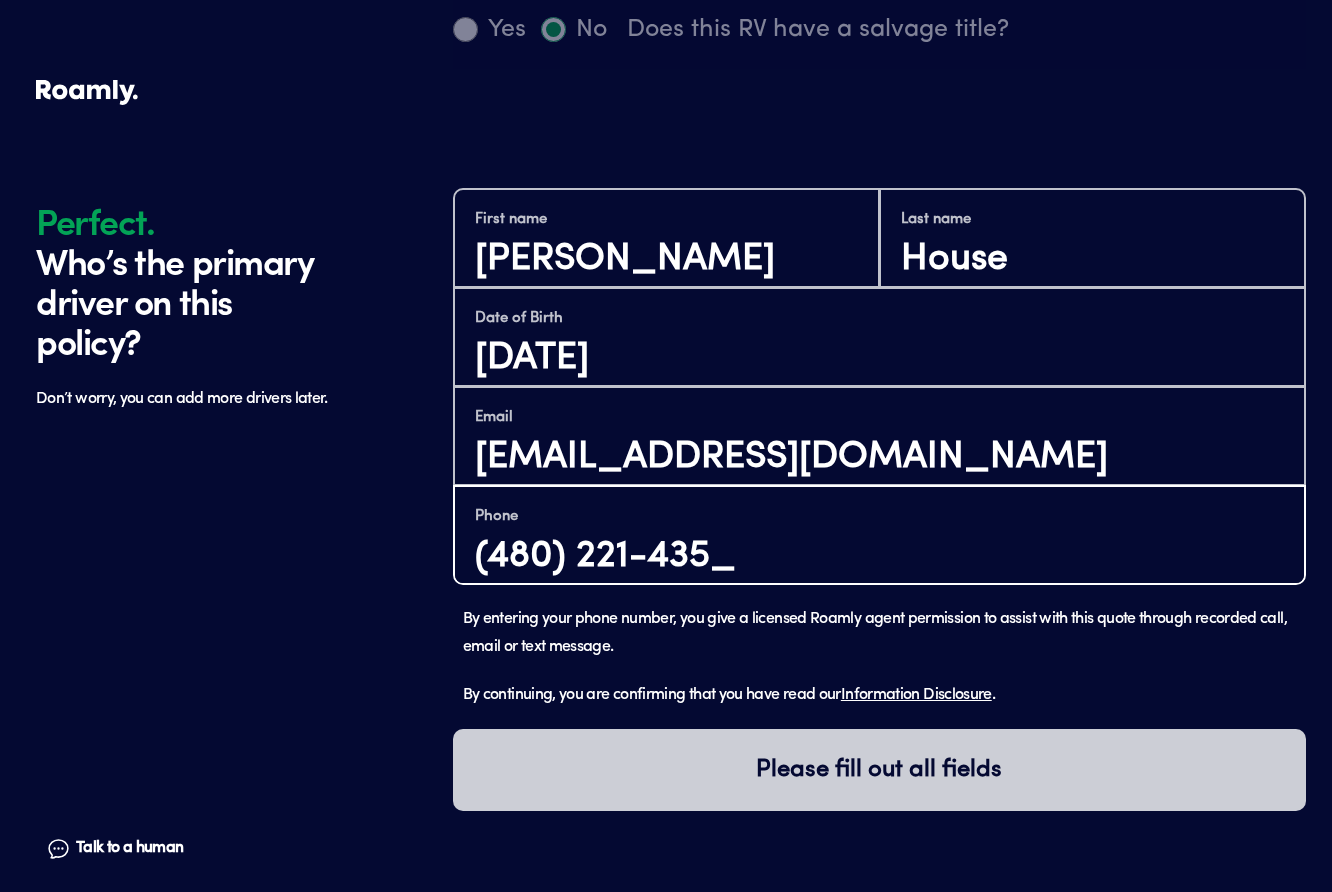 type on "[PHONE_NUMBER]" 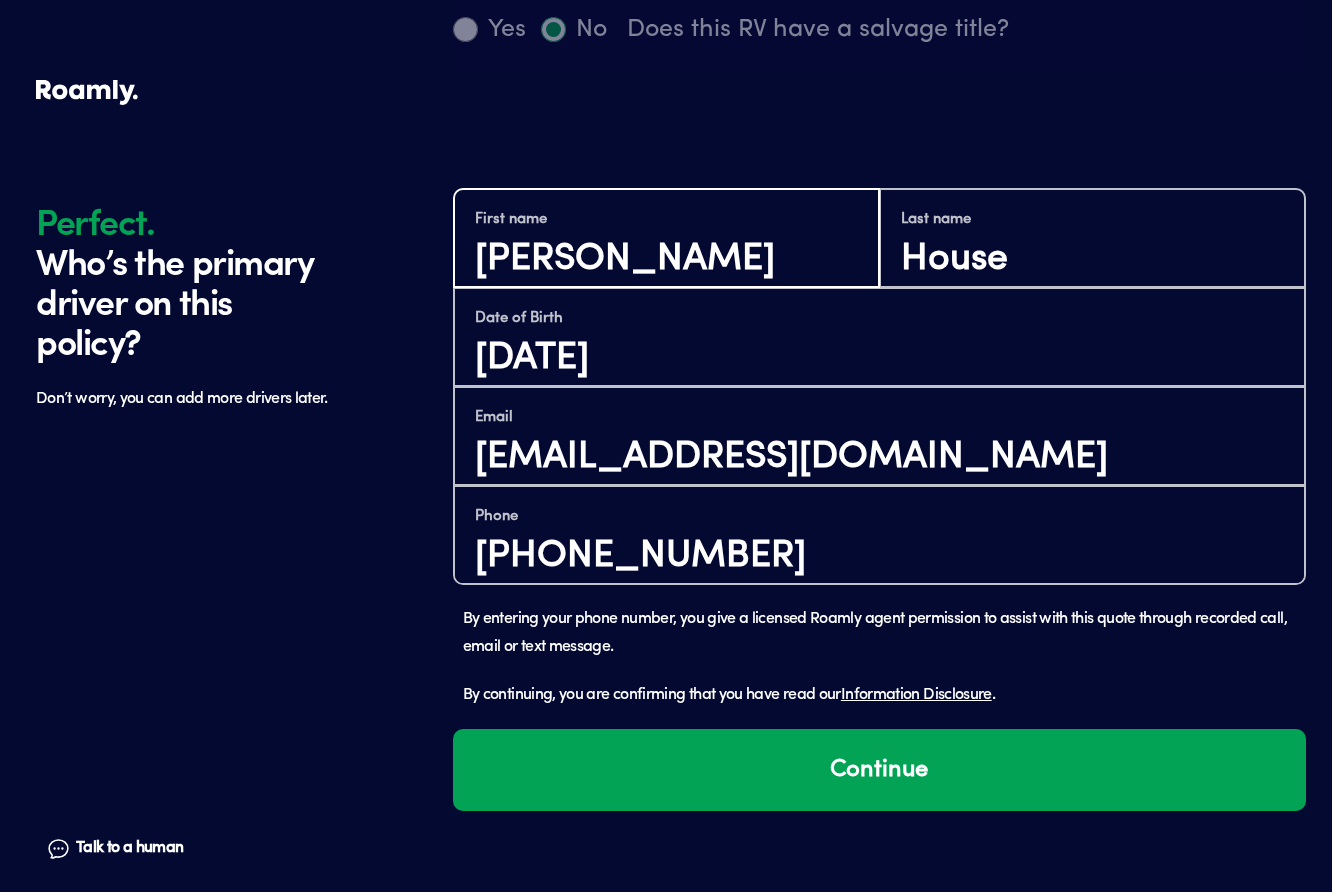 click on "[PERSON_NAME]" at bounding box center (666, 259) 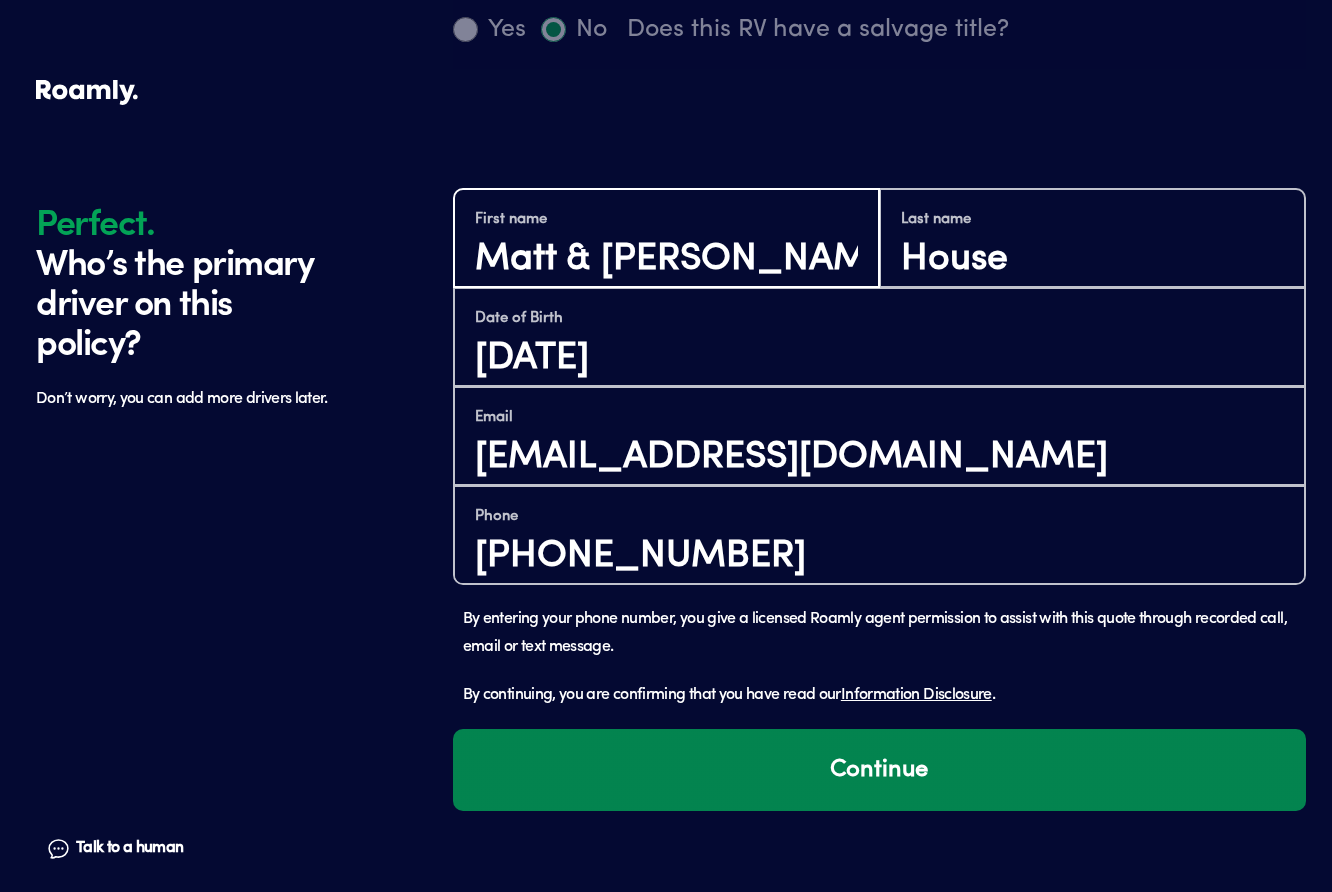 type on "Matt & [PERSON_NAME]" 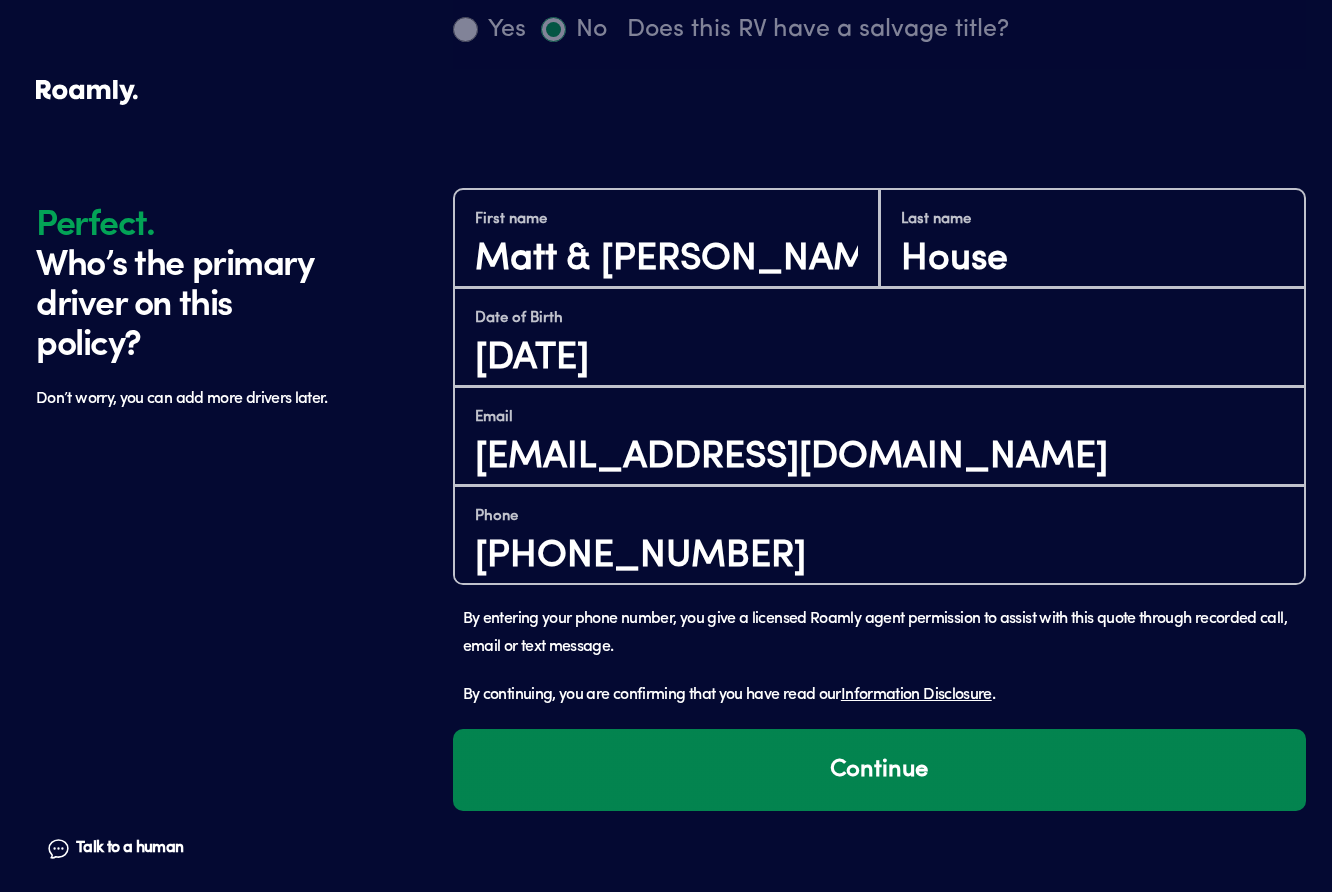 click on "Continue" at bounding box center (879, 770) 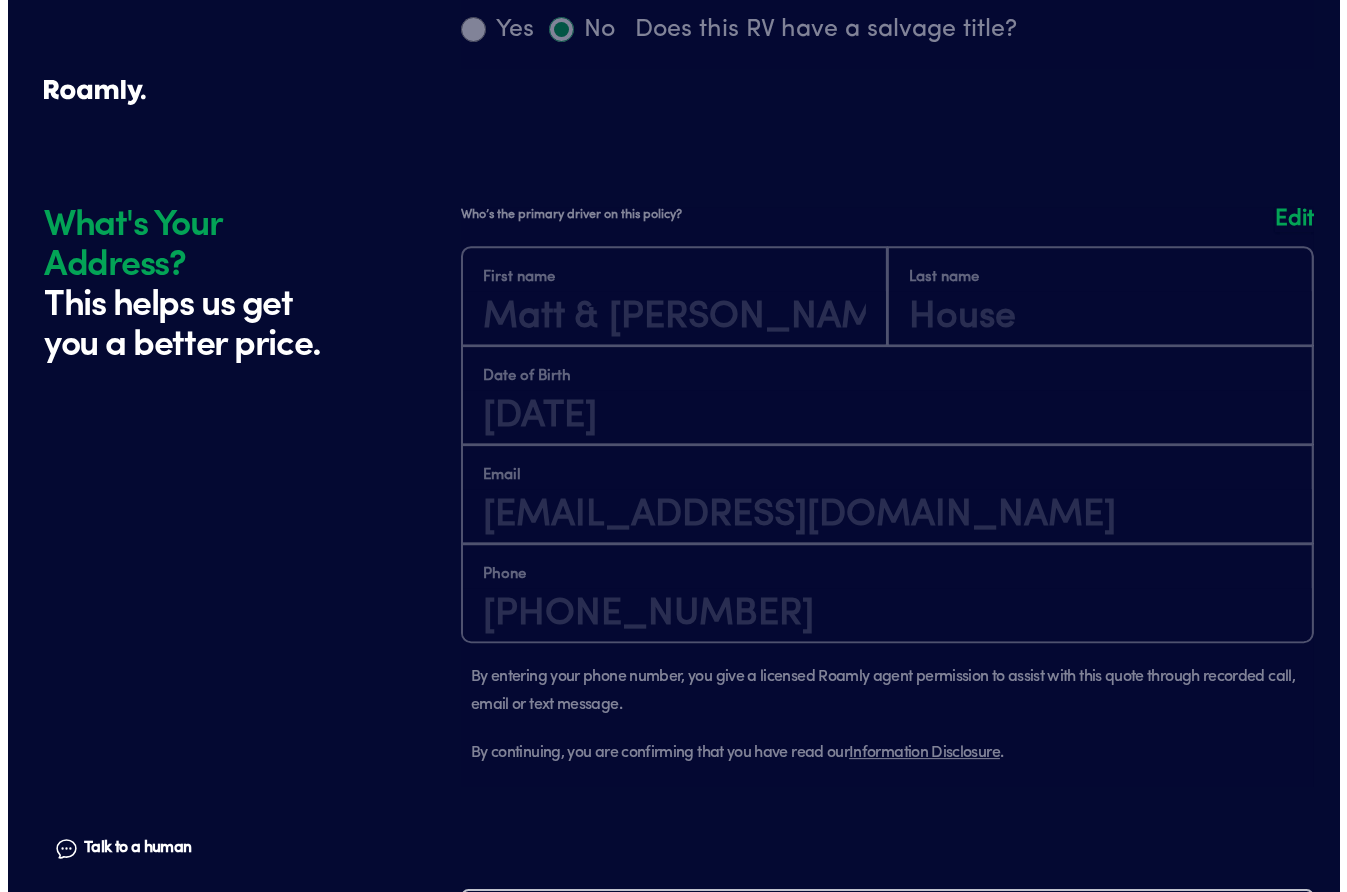 scroll, scrollTop: 1851, scrollLeft: 0, axis: vertical 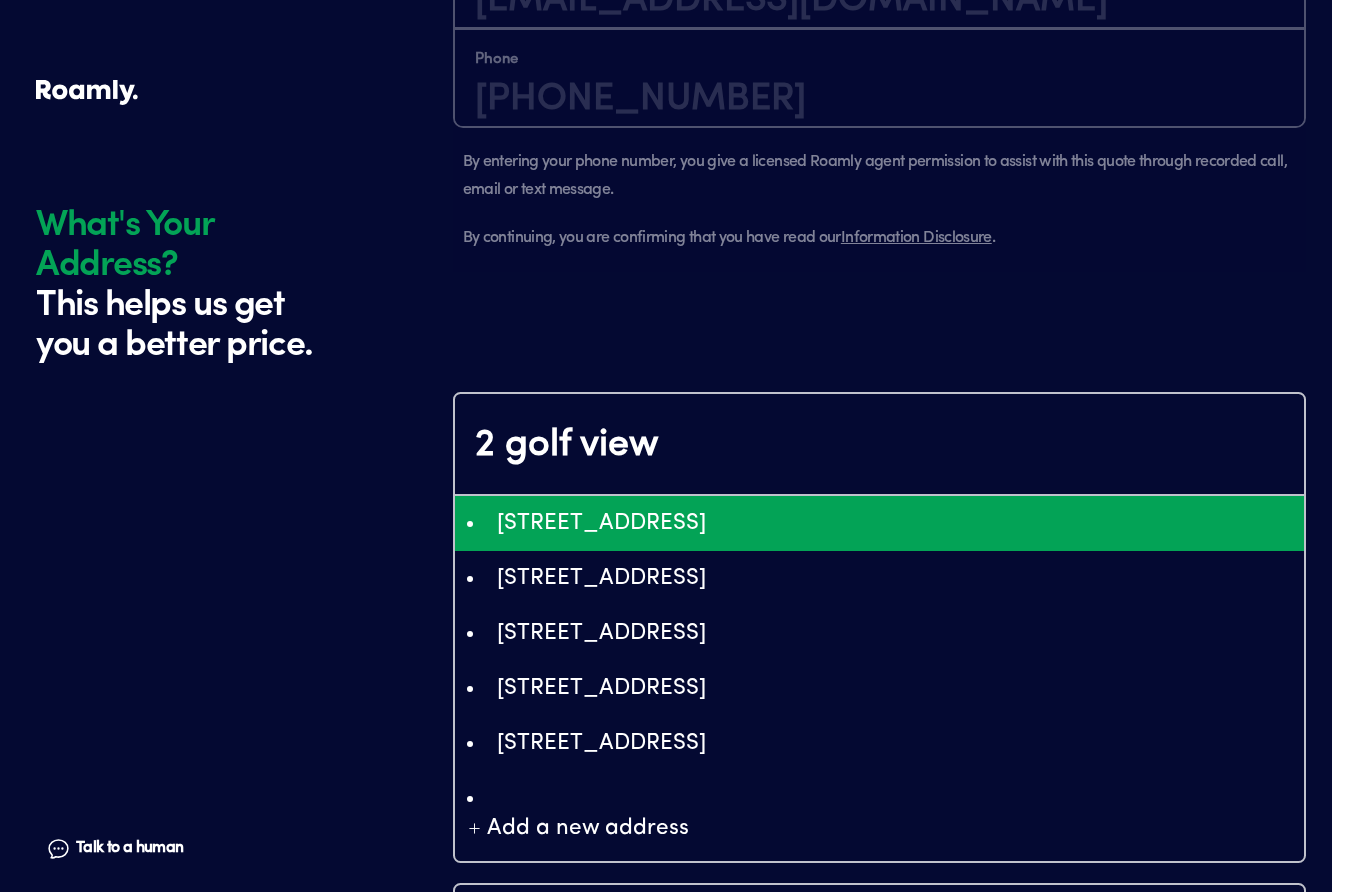 type on "ChIJkaAd3jb9tIcRliq8FFxb20Q" 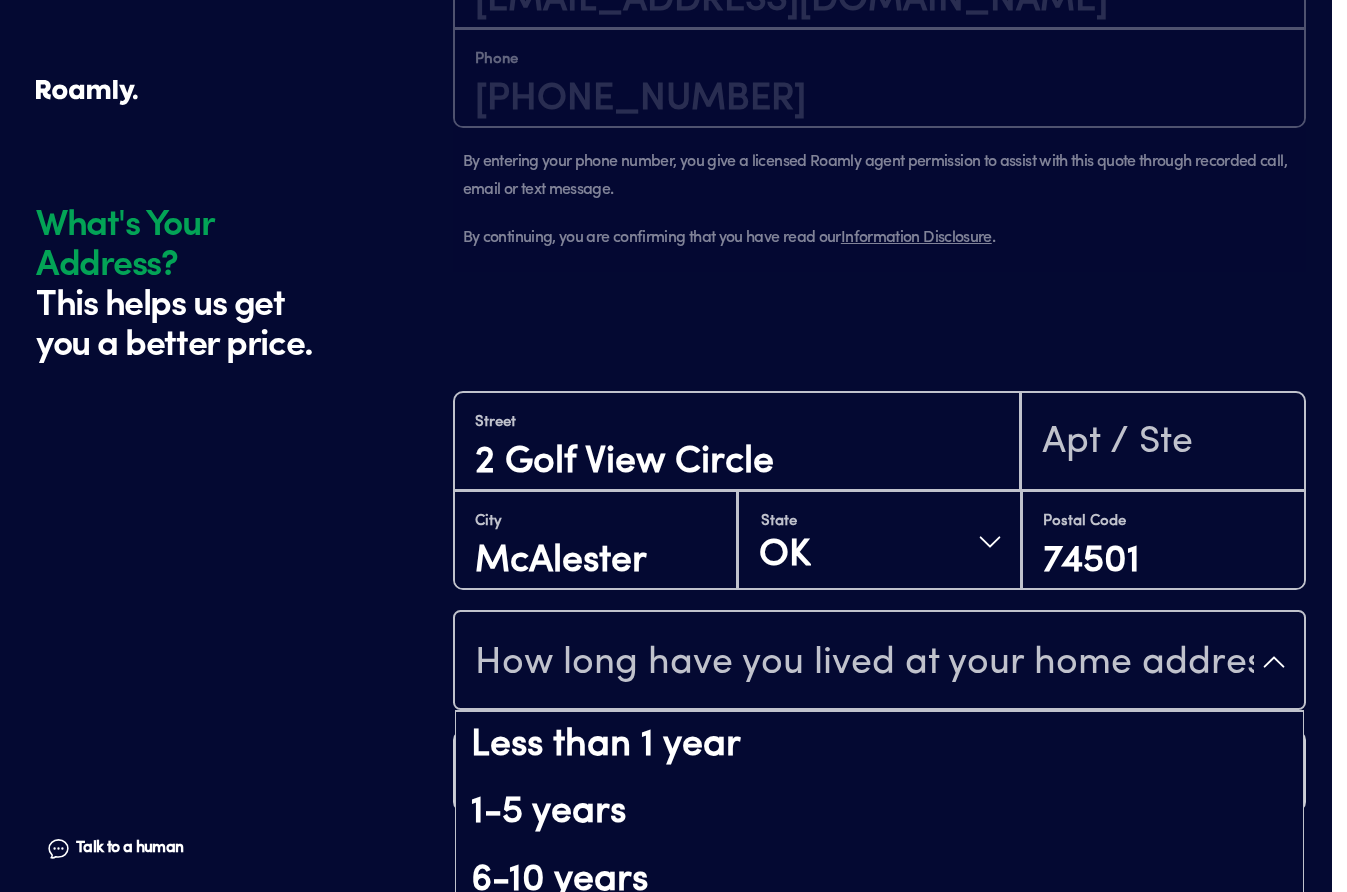 click on "How long have you lived at your home address?" at bounding box center [864, 664] 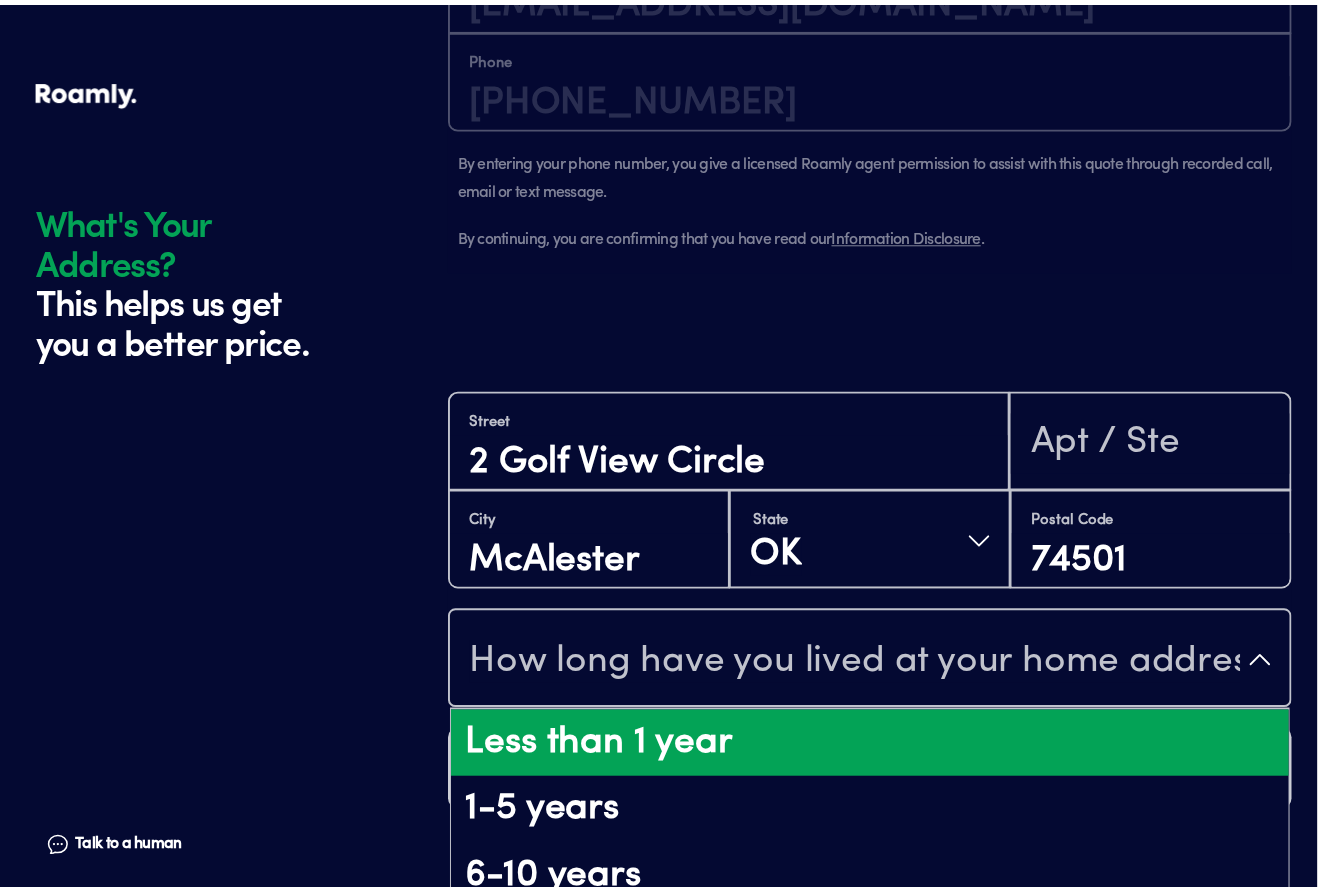 scroll, scrollTop: 29, scrollLeft: 0, axis: vertical 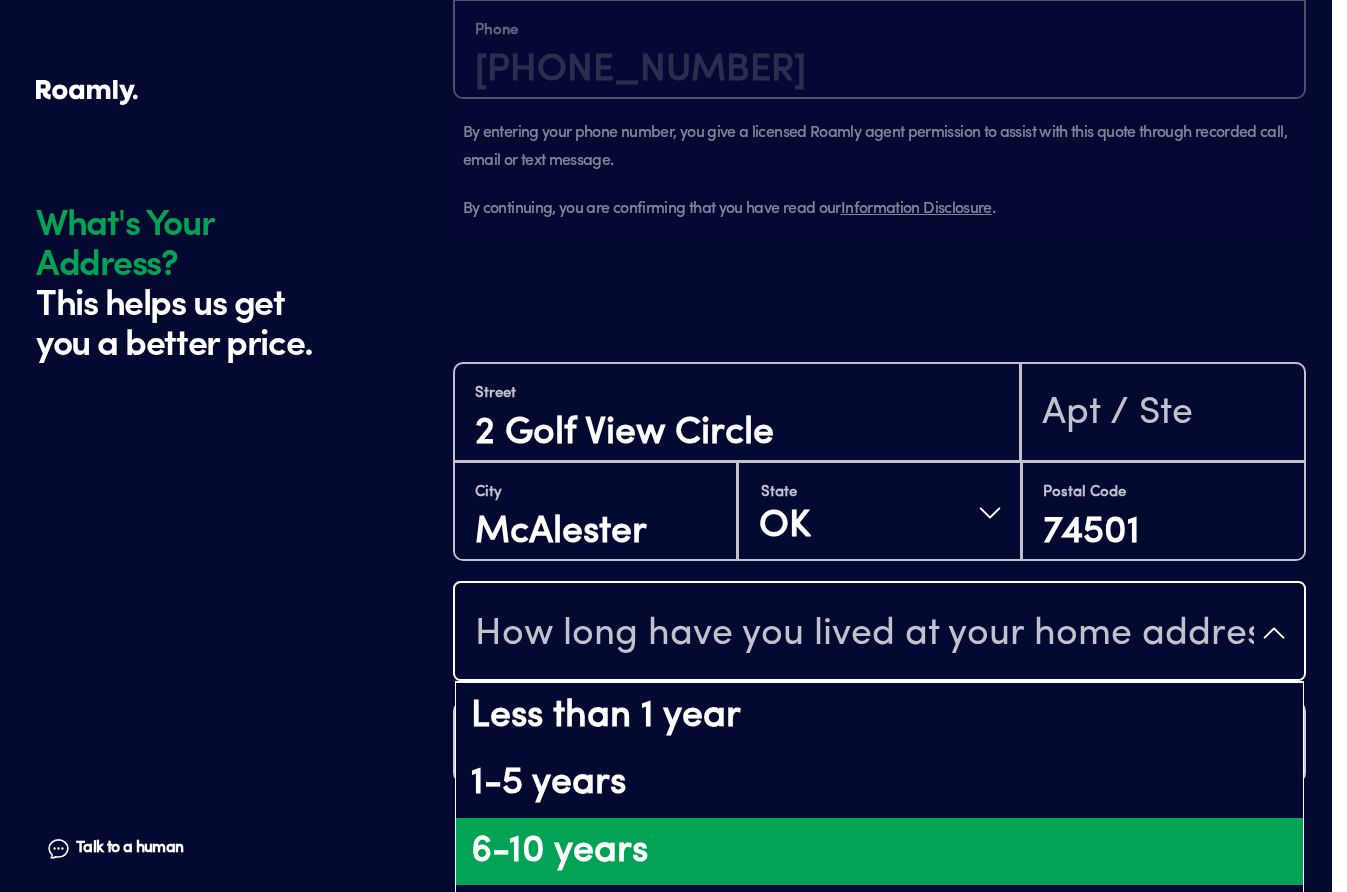 click on "6-10 years" at bounding box center [879, 852] 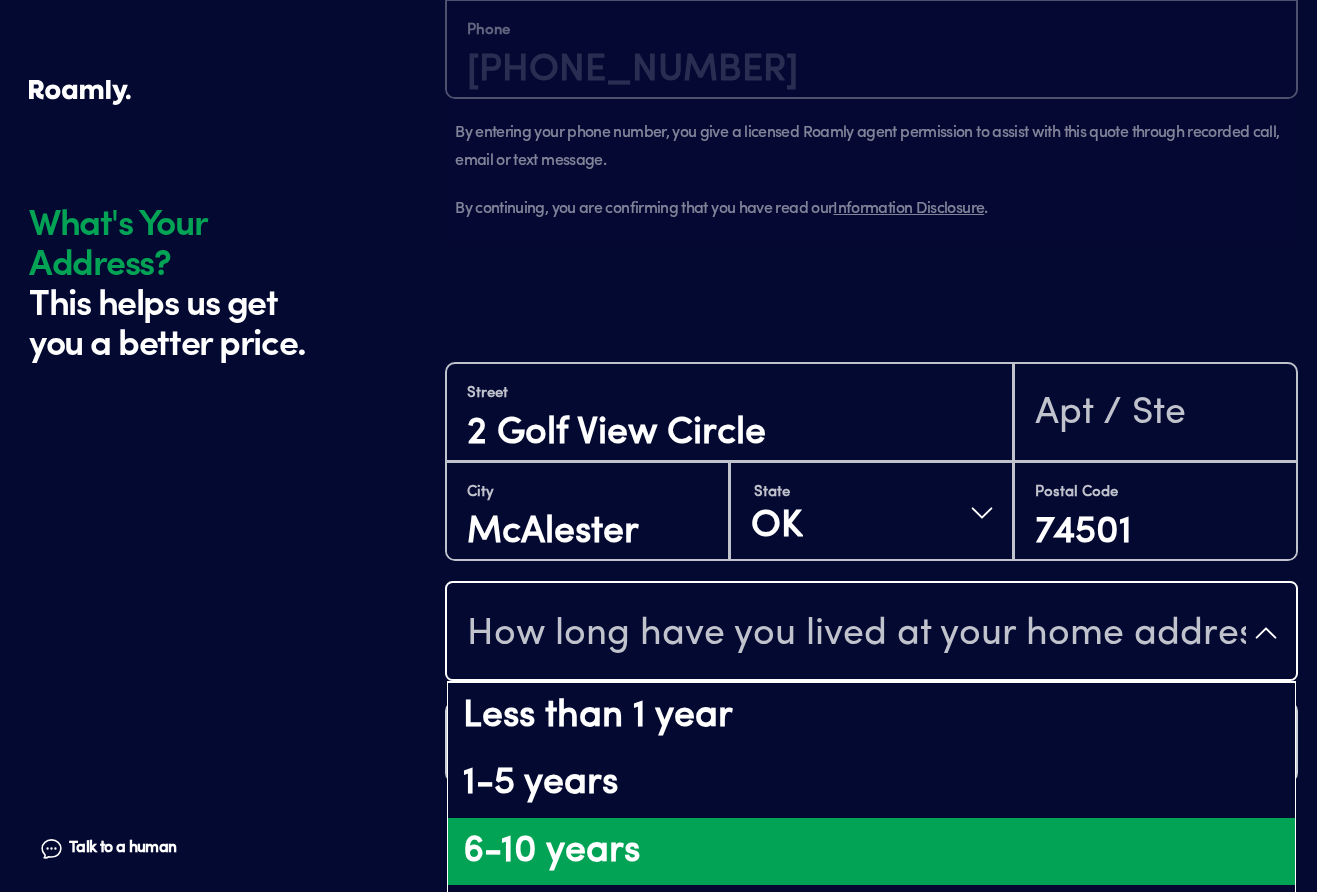scroll, scrollTop: 0, scrollLeft: 0, axis: both 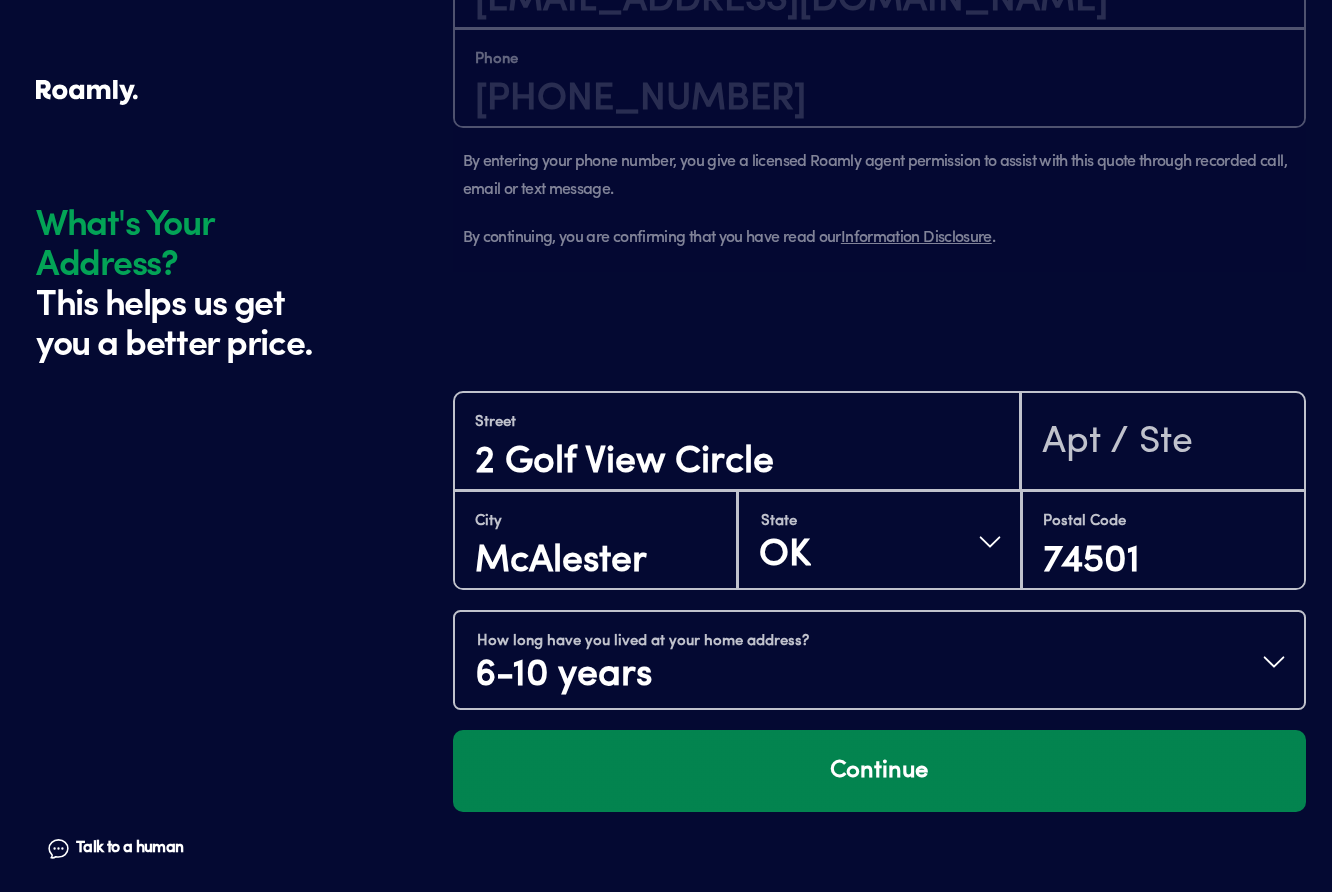 click on "Continue" at bounding box center (879, 771) 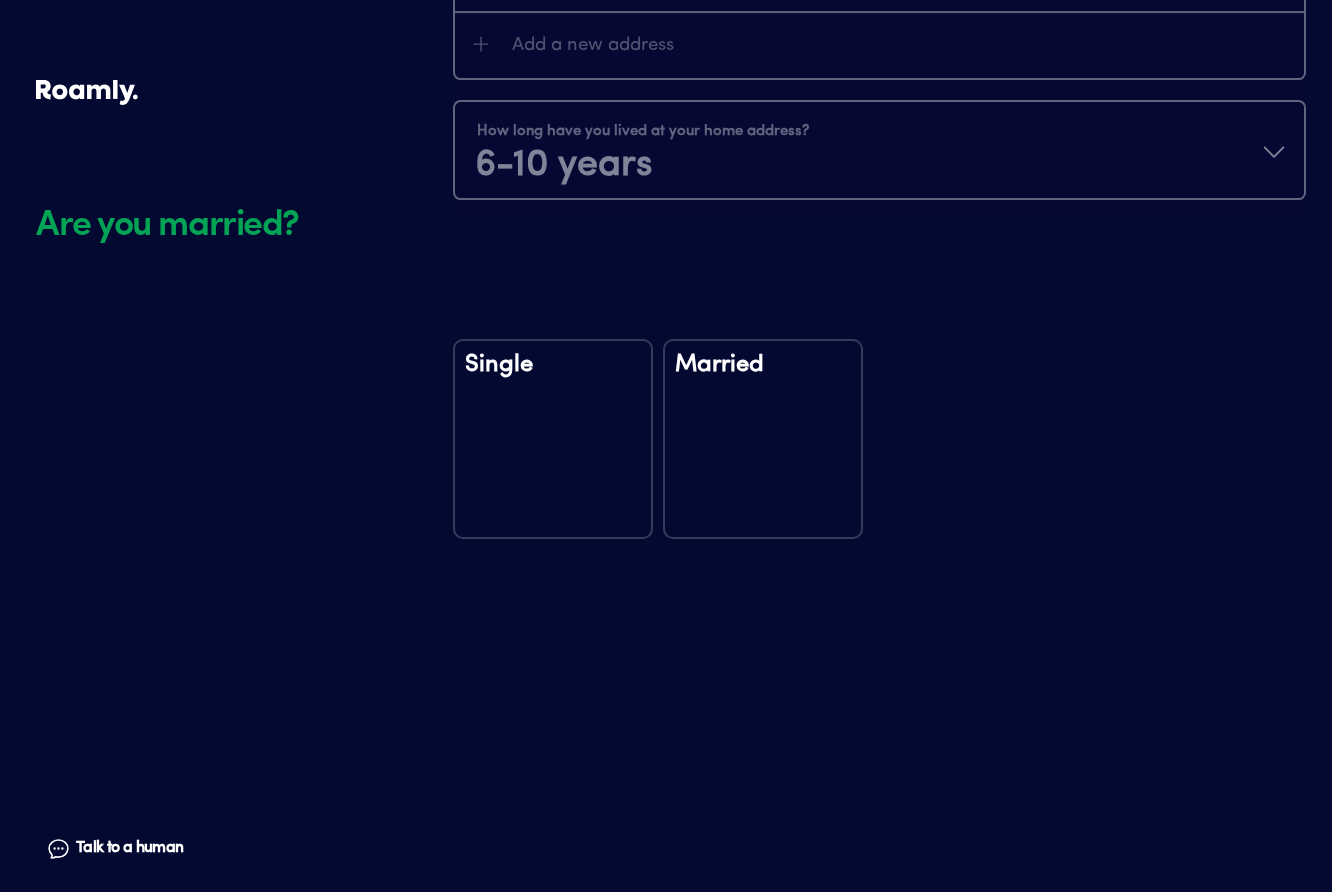scroll, scrollTop: 2524, scrollLeft: 0, axis: vertical 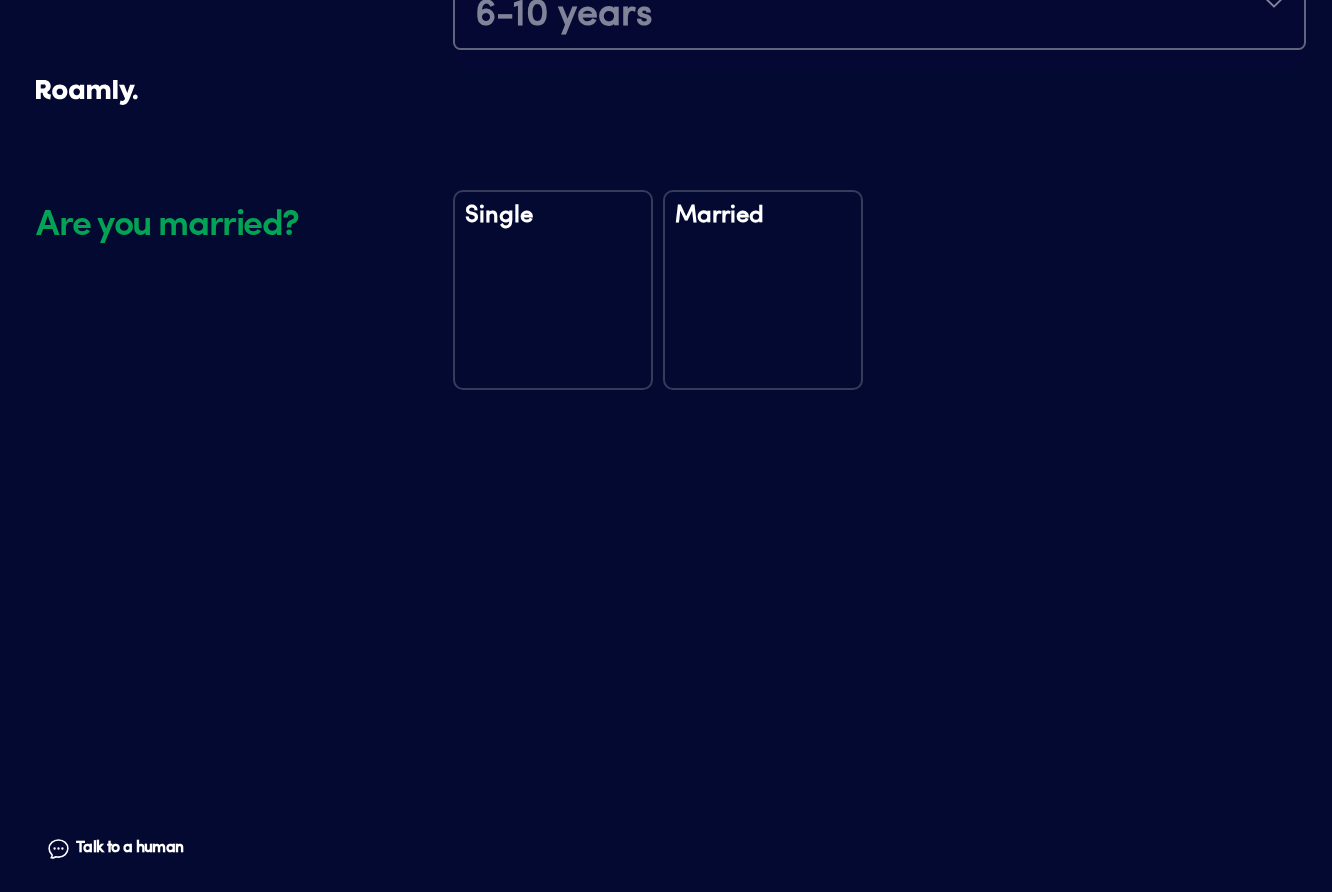 click on "Married" at bounding box center [763, 290] 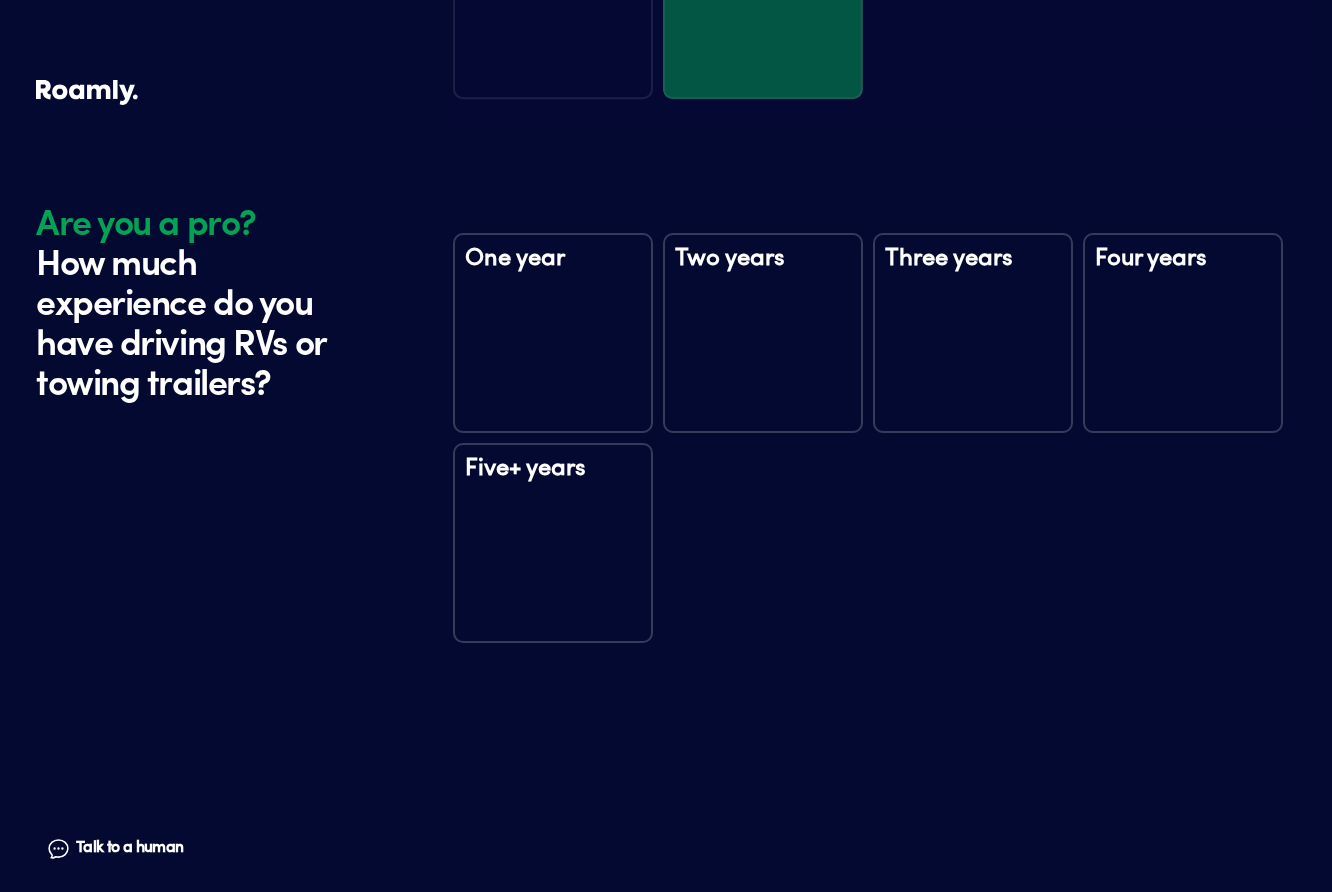 scroll, scrollTop: 2914, scrollLeft: 0, axis: vertical 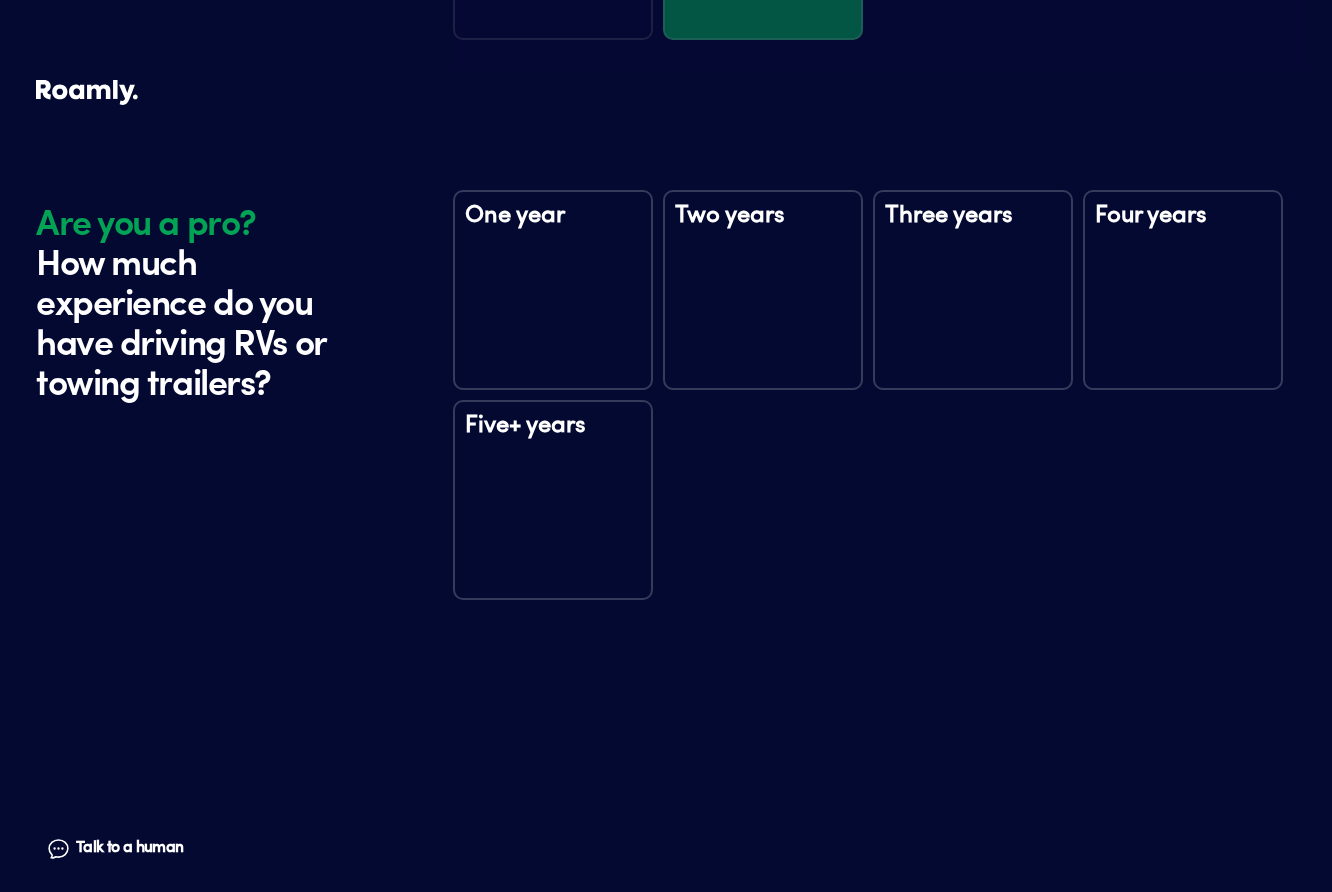 click on "Five+ years" at bounding box center [553, 500] 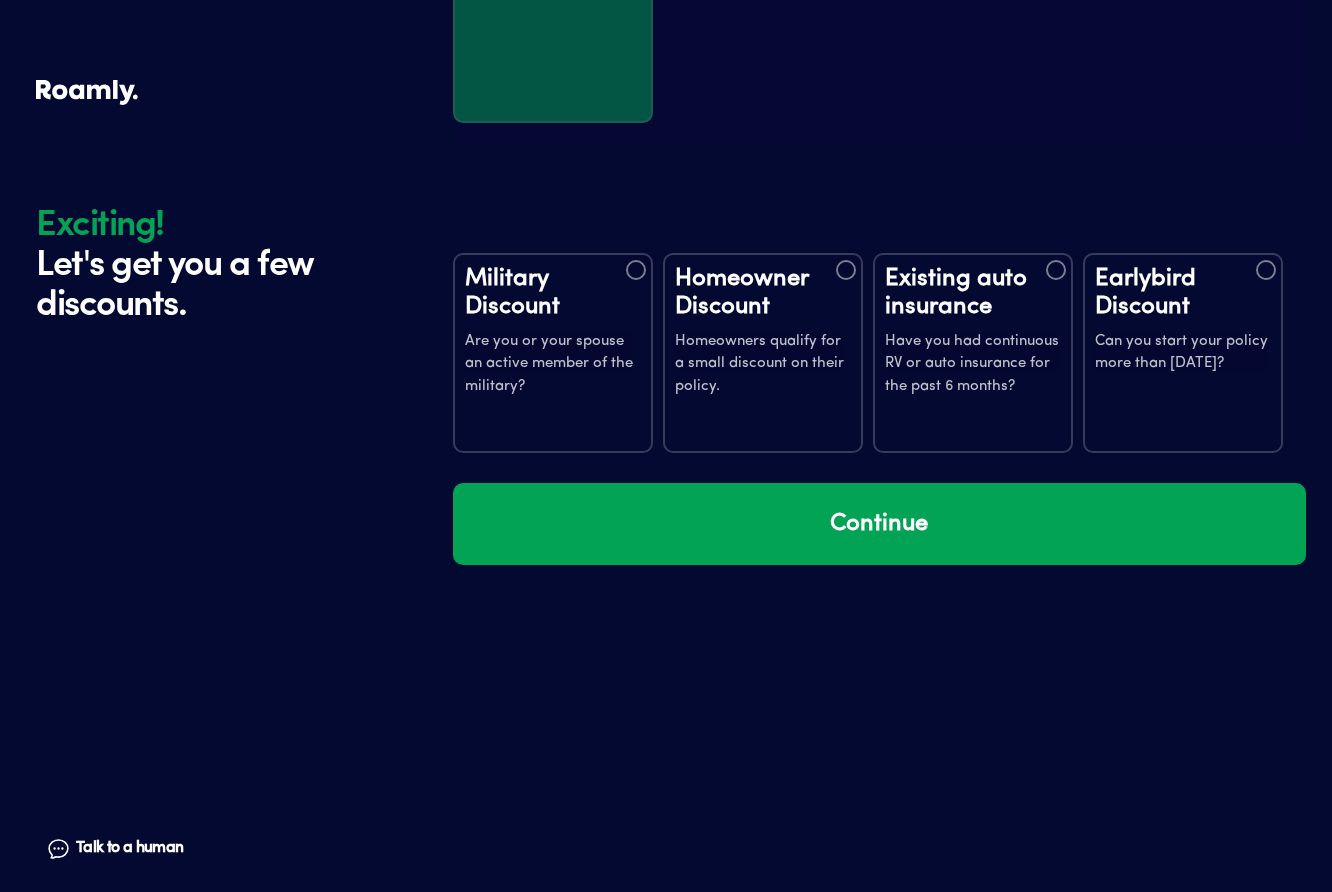 scroll, scrollTop: 3504, scrollLeft: 0, axis: vertical 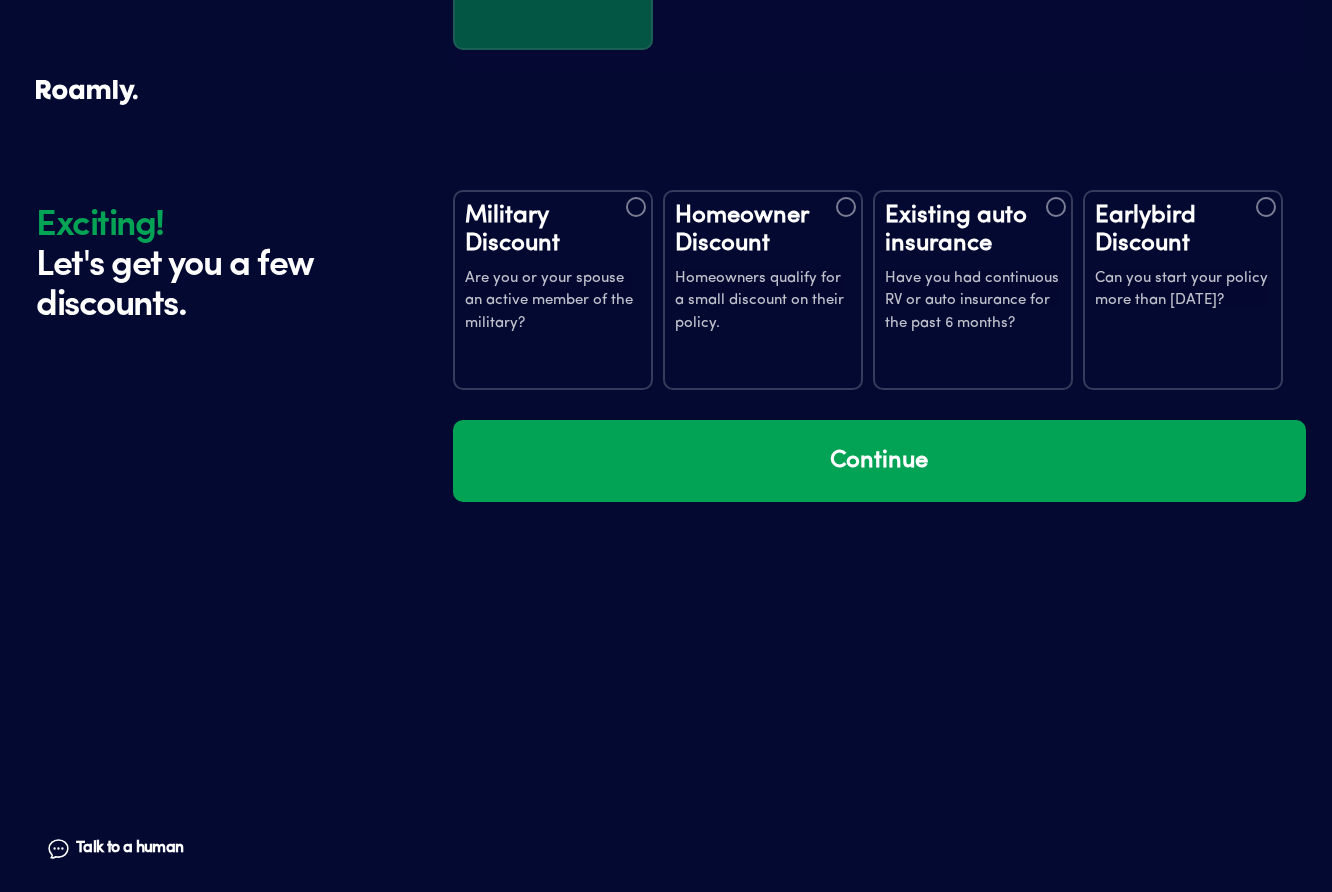 click on "Homeowner Discount Homeowners qualify for a small discount on their policy." at bounding box center [763, 269] 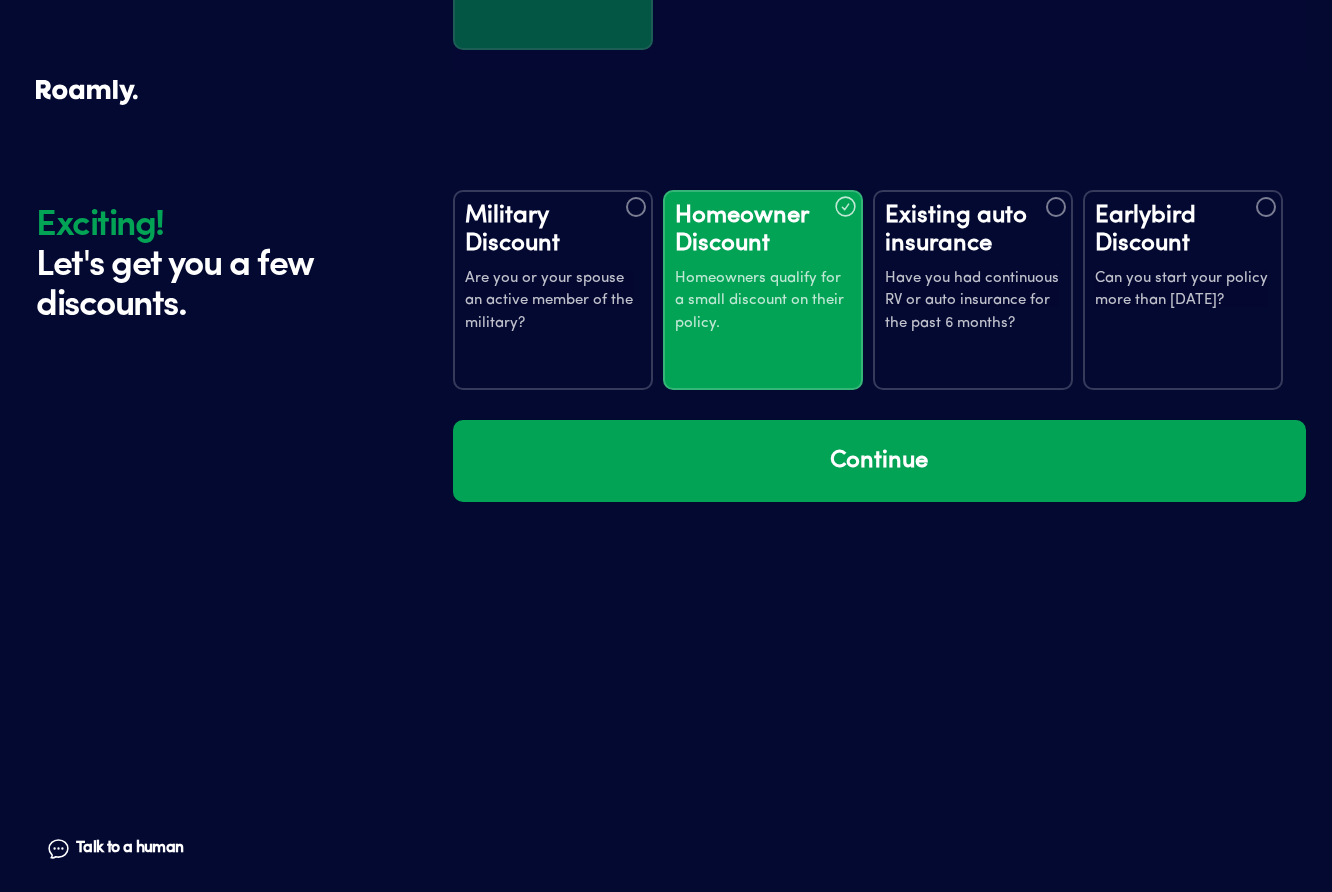 click on "Have you had continuous RV or auto insurance for the past 6 months?" at bounding box center (973, 302) 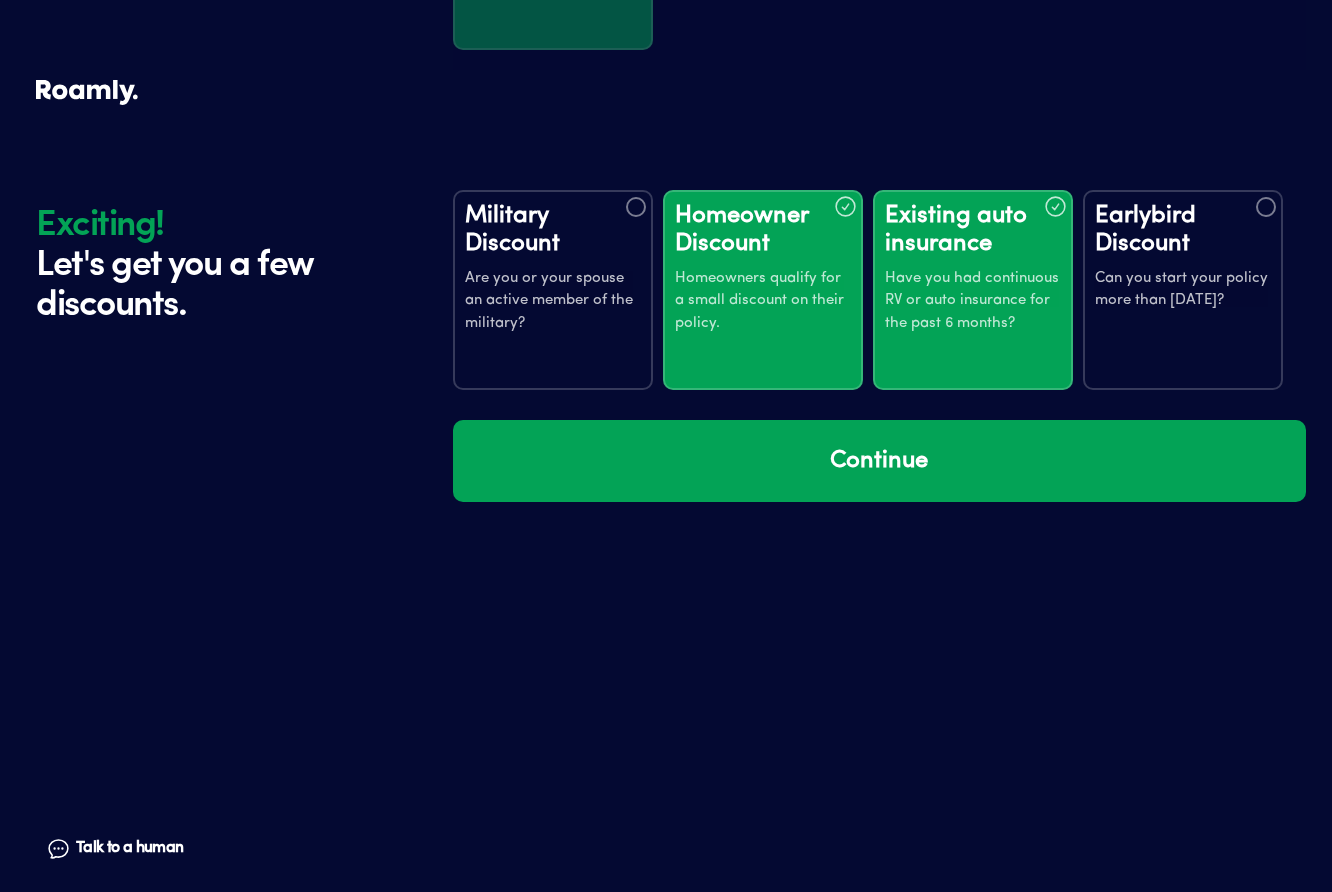 click on "Can you start your policy more than [DATE]?" at bounding box center (1183, 290) 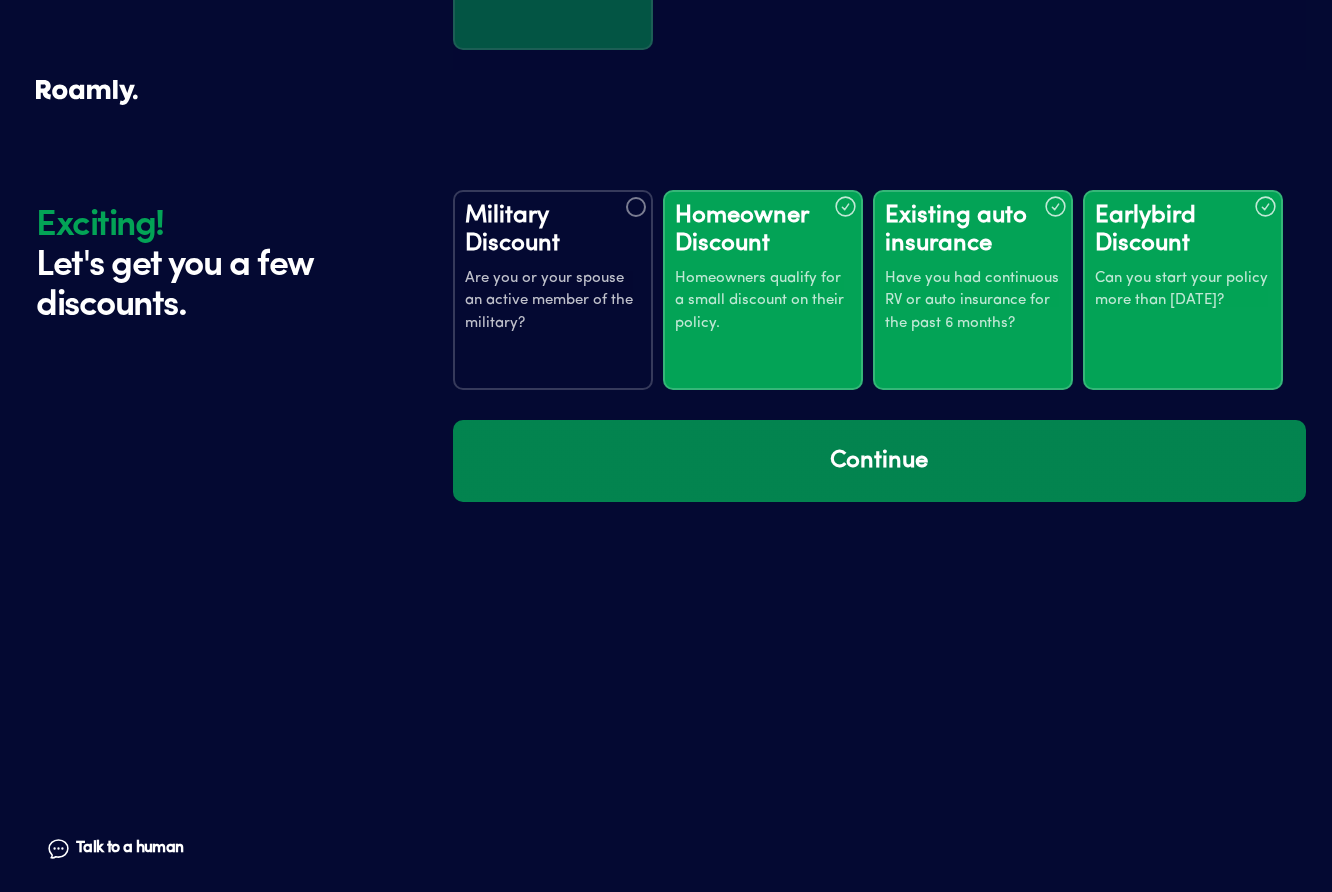 click on "Continue" at bounding box center (879, 461) 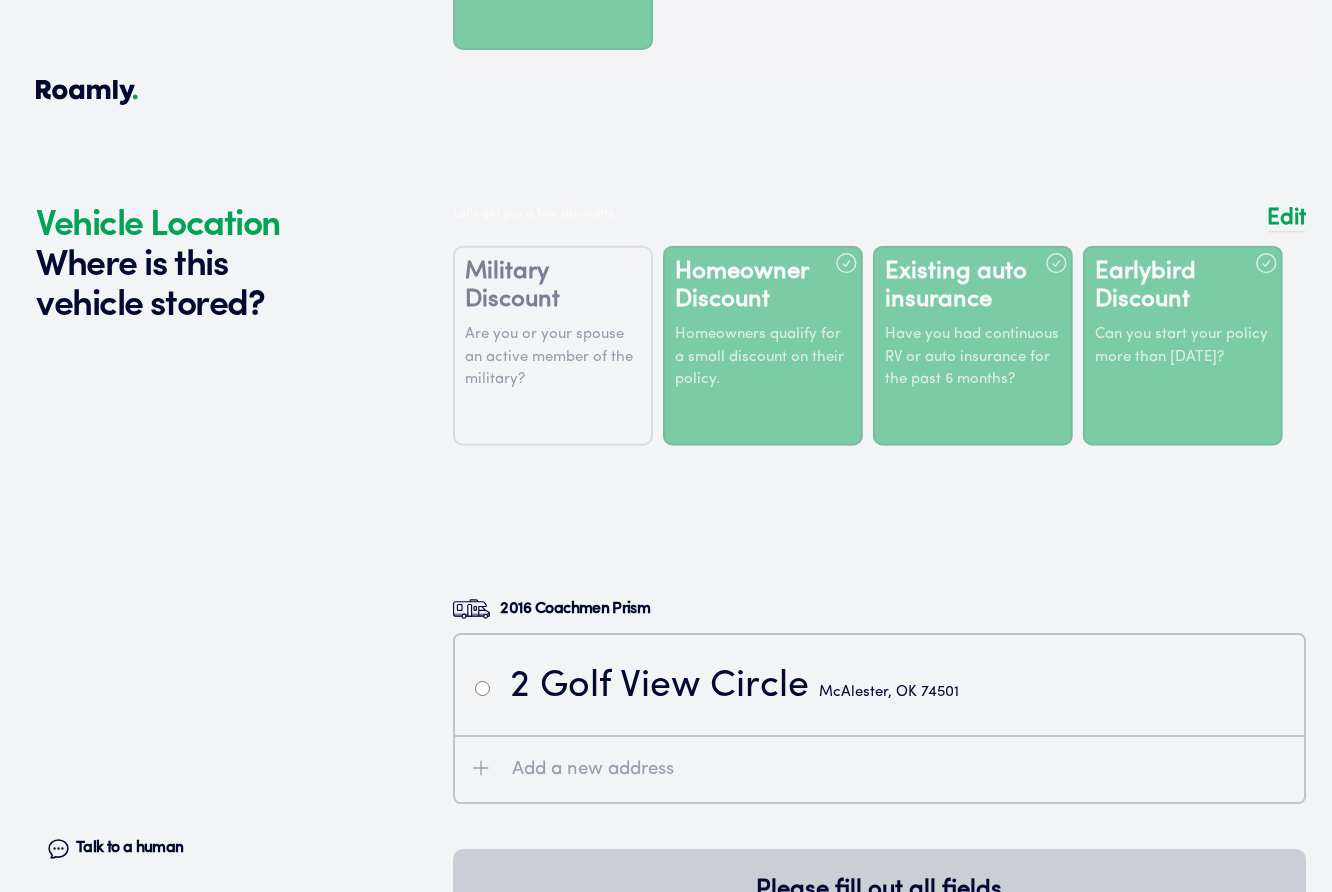scroll, scrollTop: 3894, scrollLeft: 0, axis: vertical 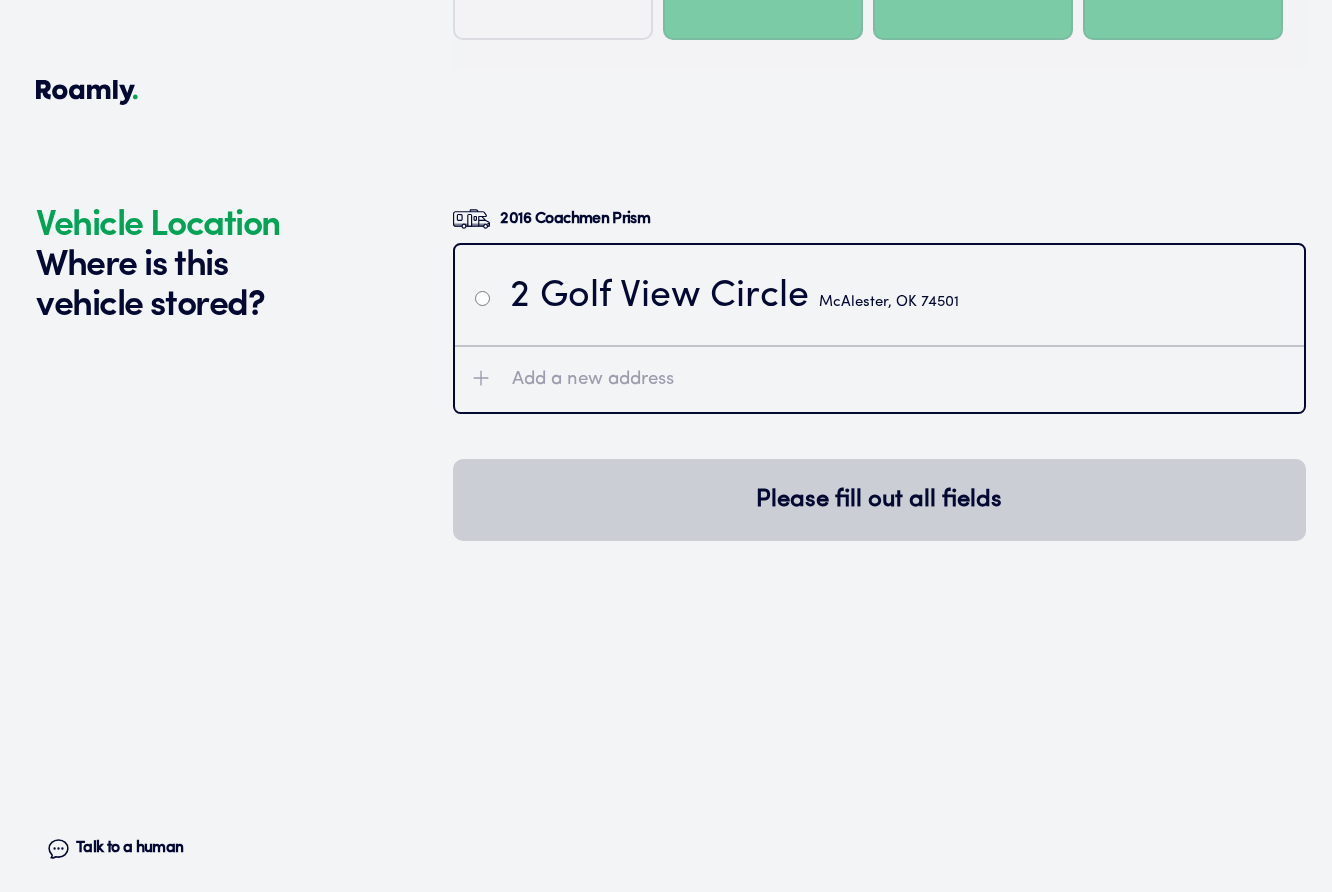 click at bounding box center [482, 298] 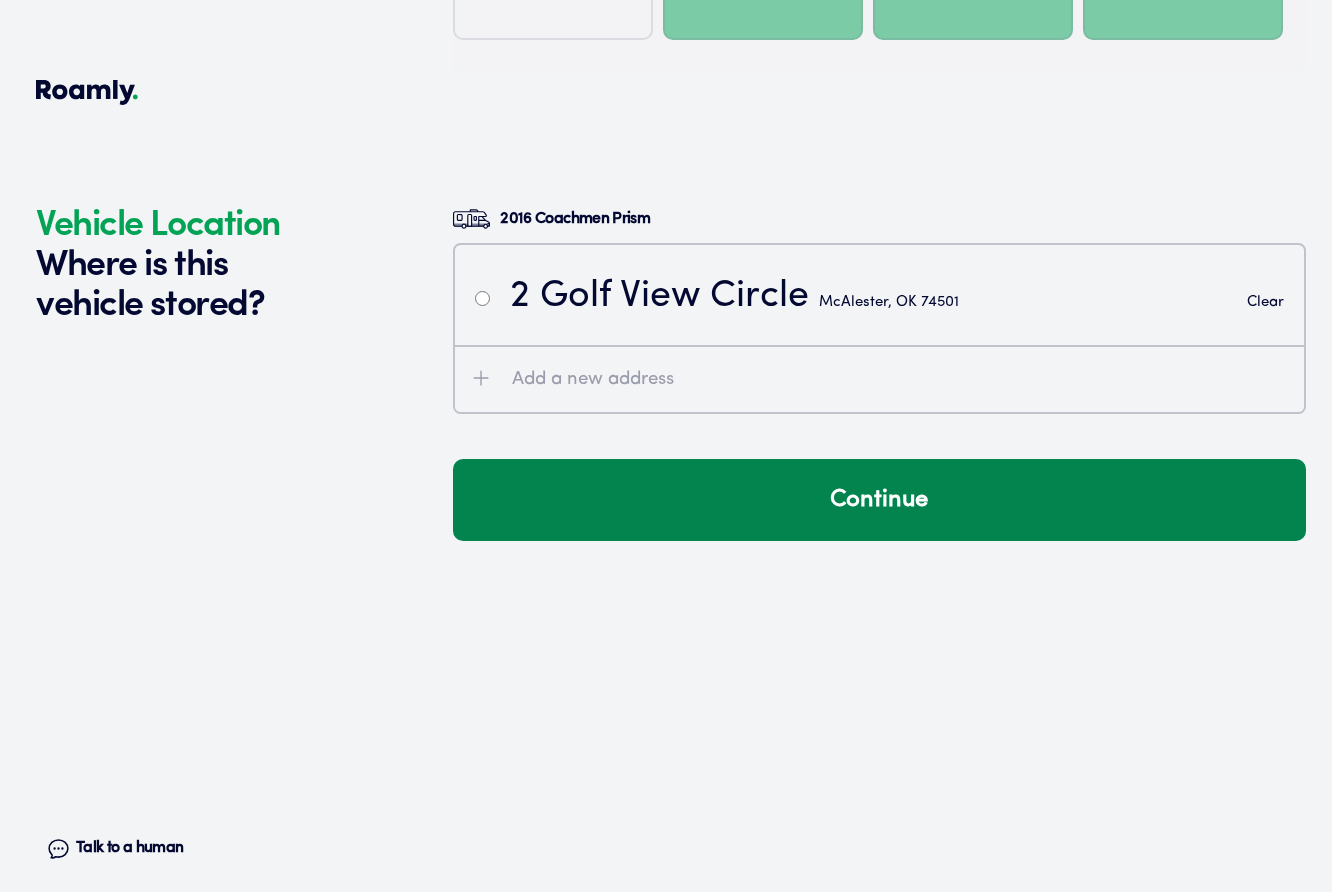 click on "Continue" at bounding box center [879, 500] 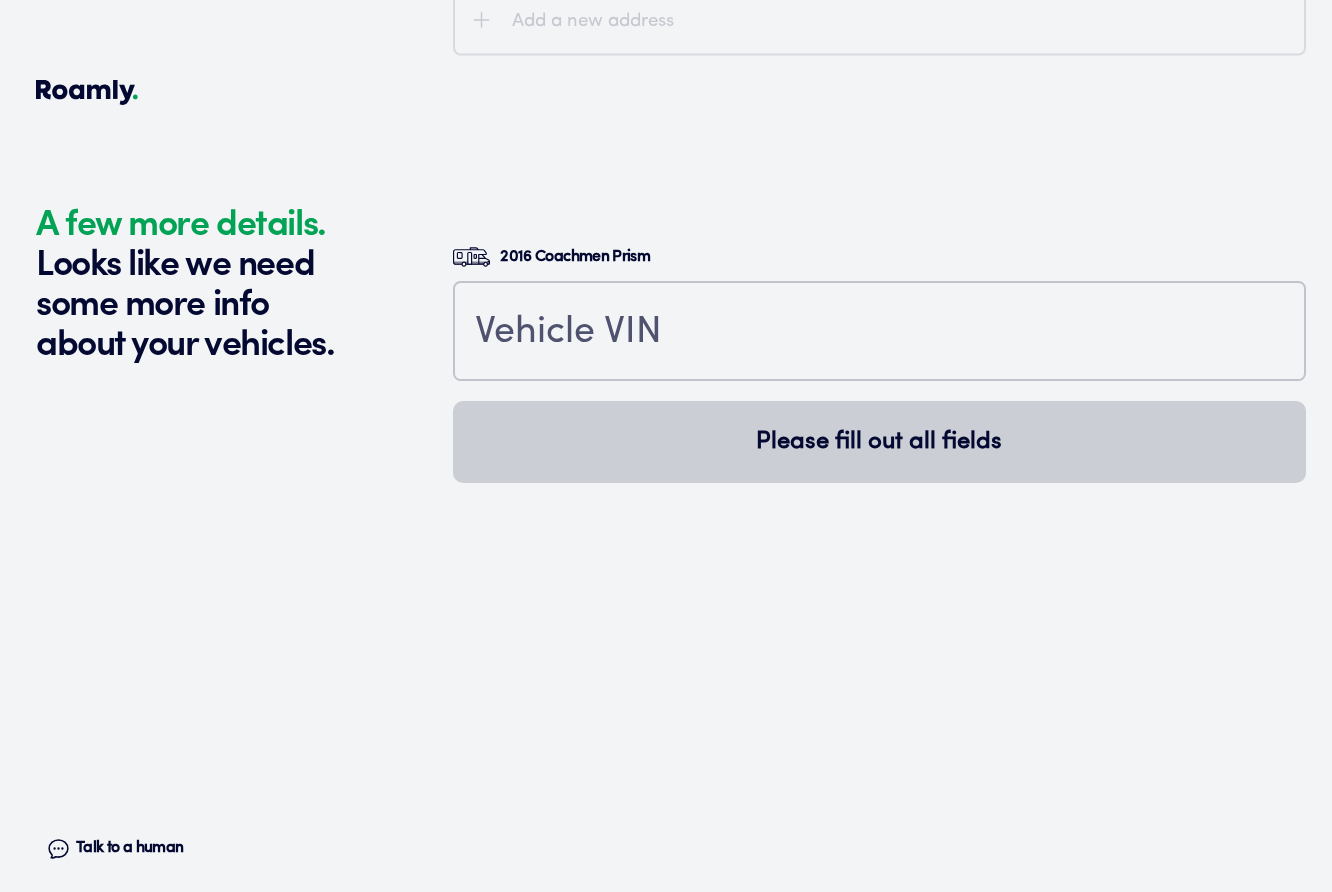 scroll, scrollTop: 4333, scrollLeft: 0, axis: vertical 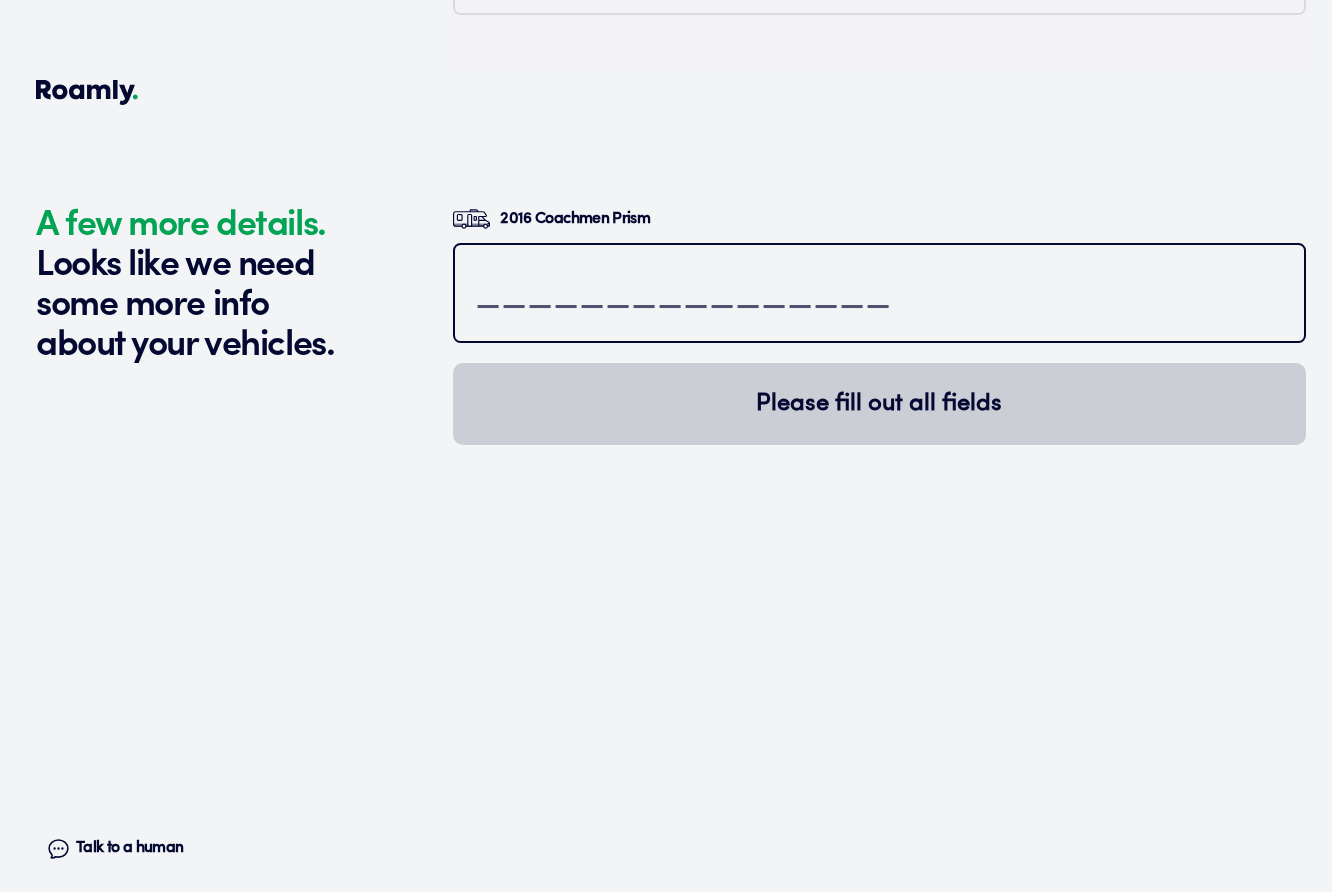 click at bounding box center [879, 295] 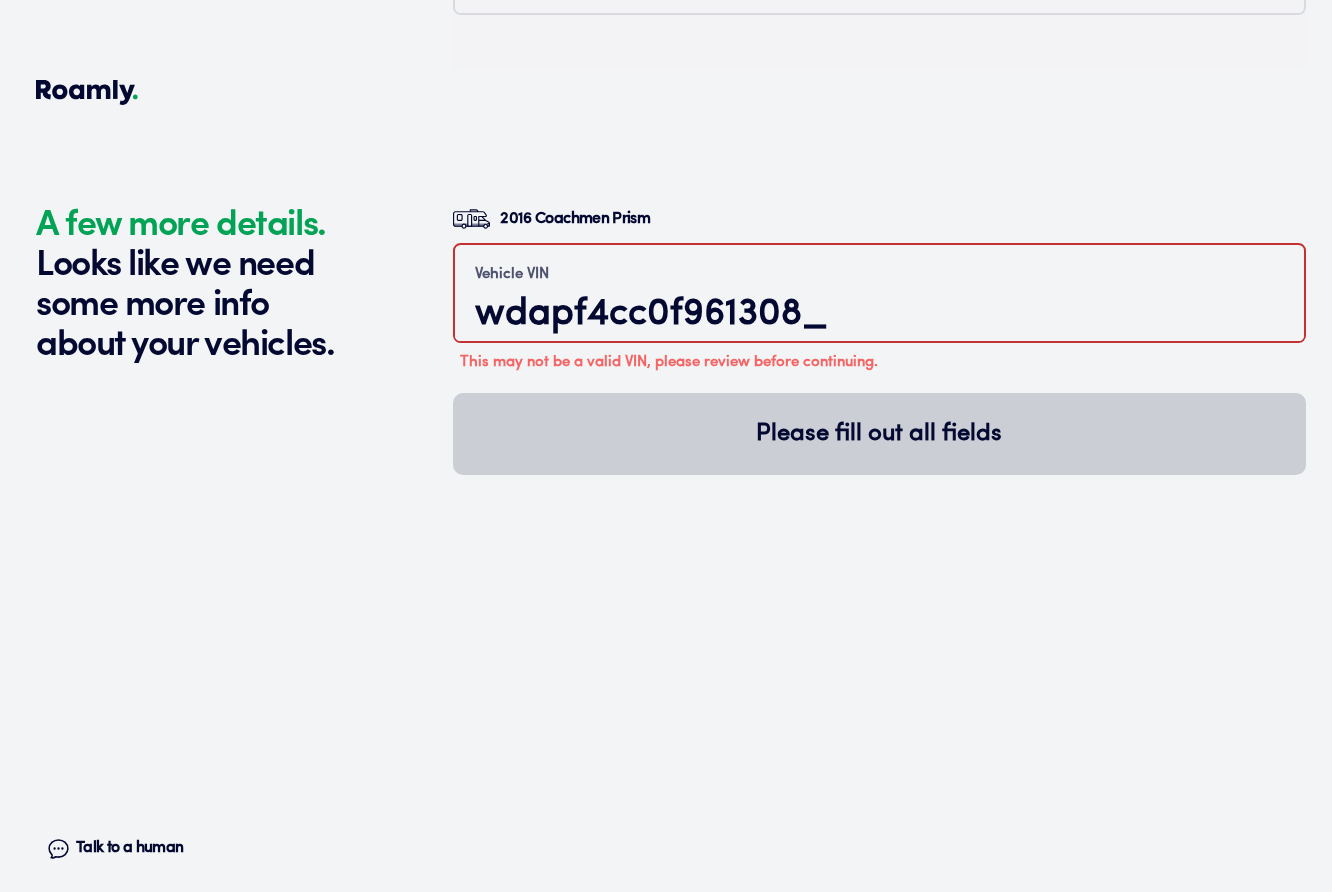 type on "wdapf4cc0f9613088" 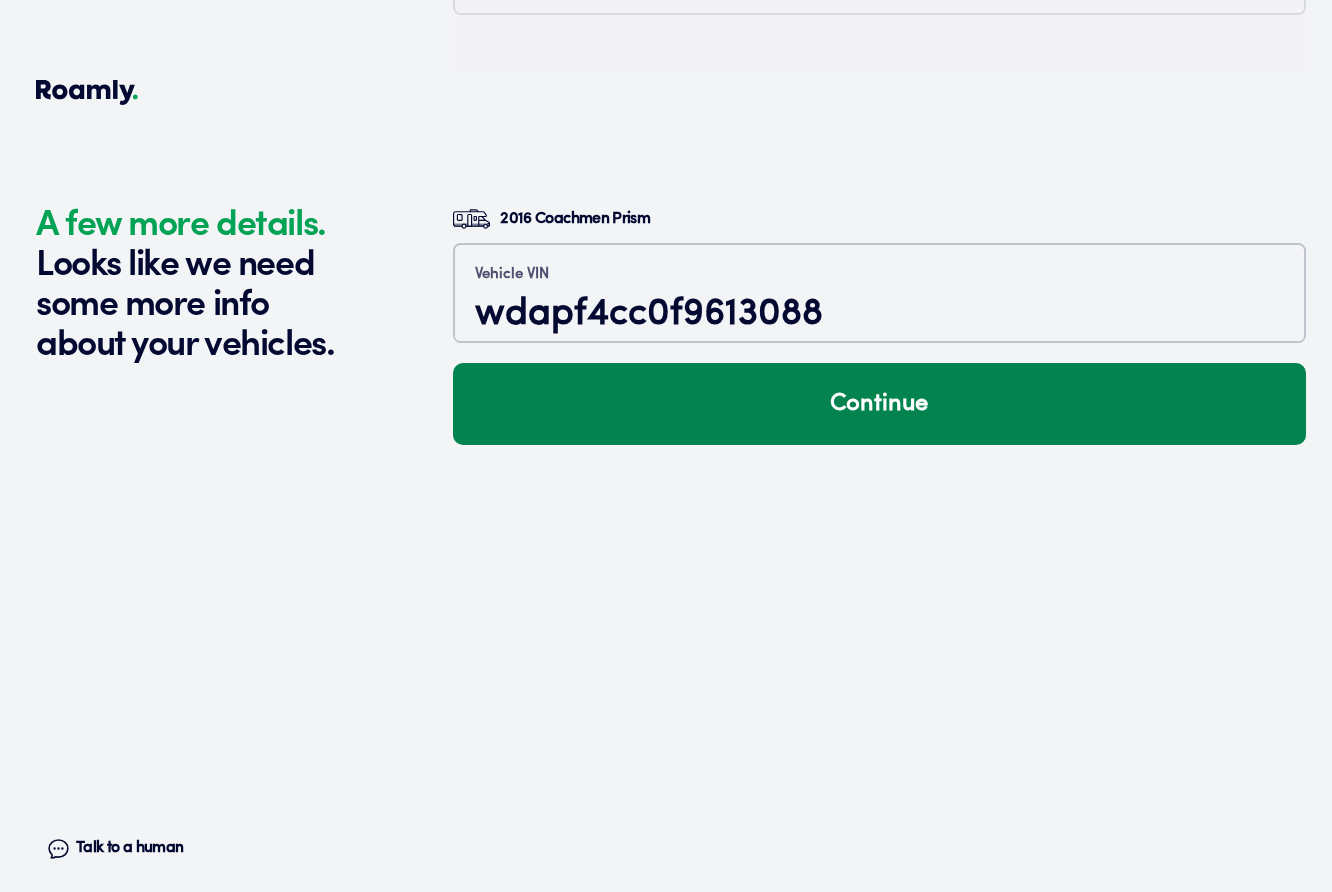 click on "Continue" at bounding box center [879, 404] 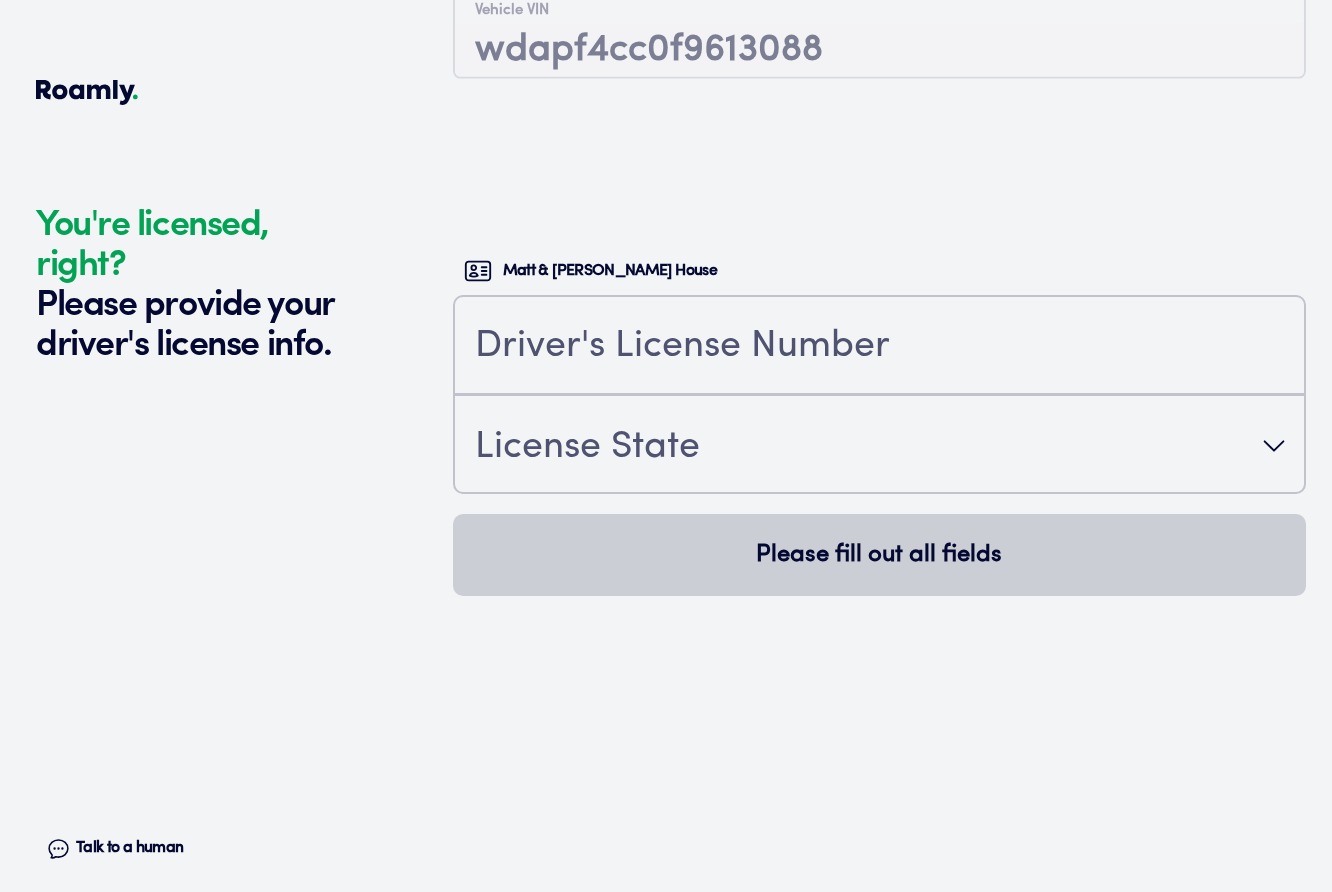 scroll, scrollTop: 4676, scrollLeft: 0, axis: vertical 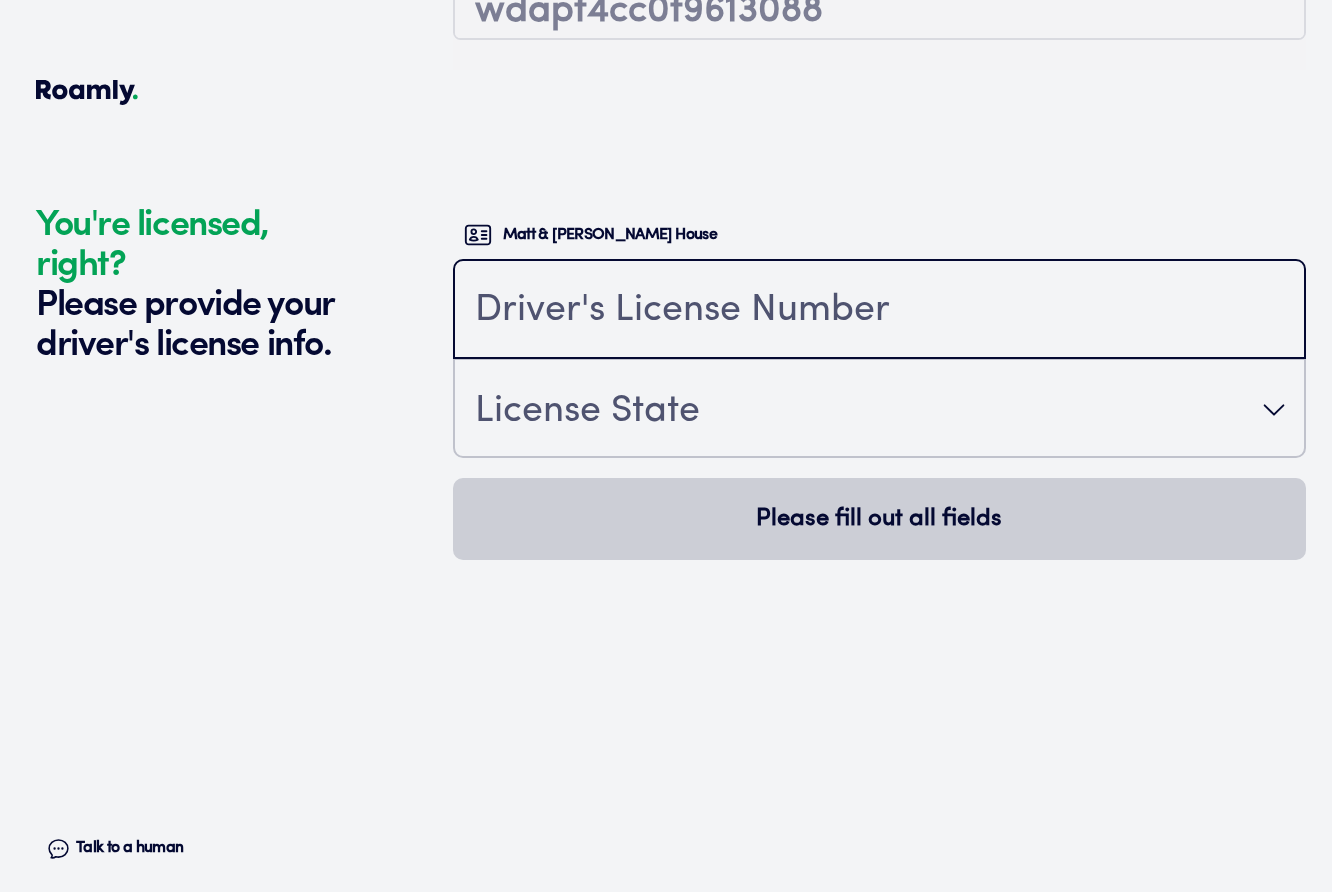 click at bounding box center [879, 311] 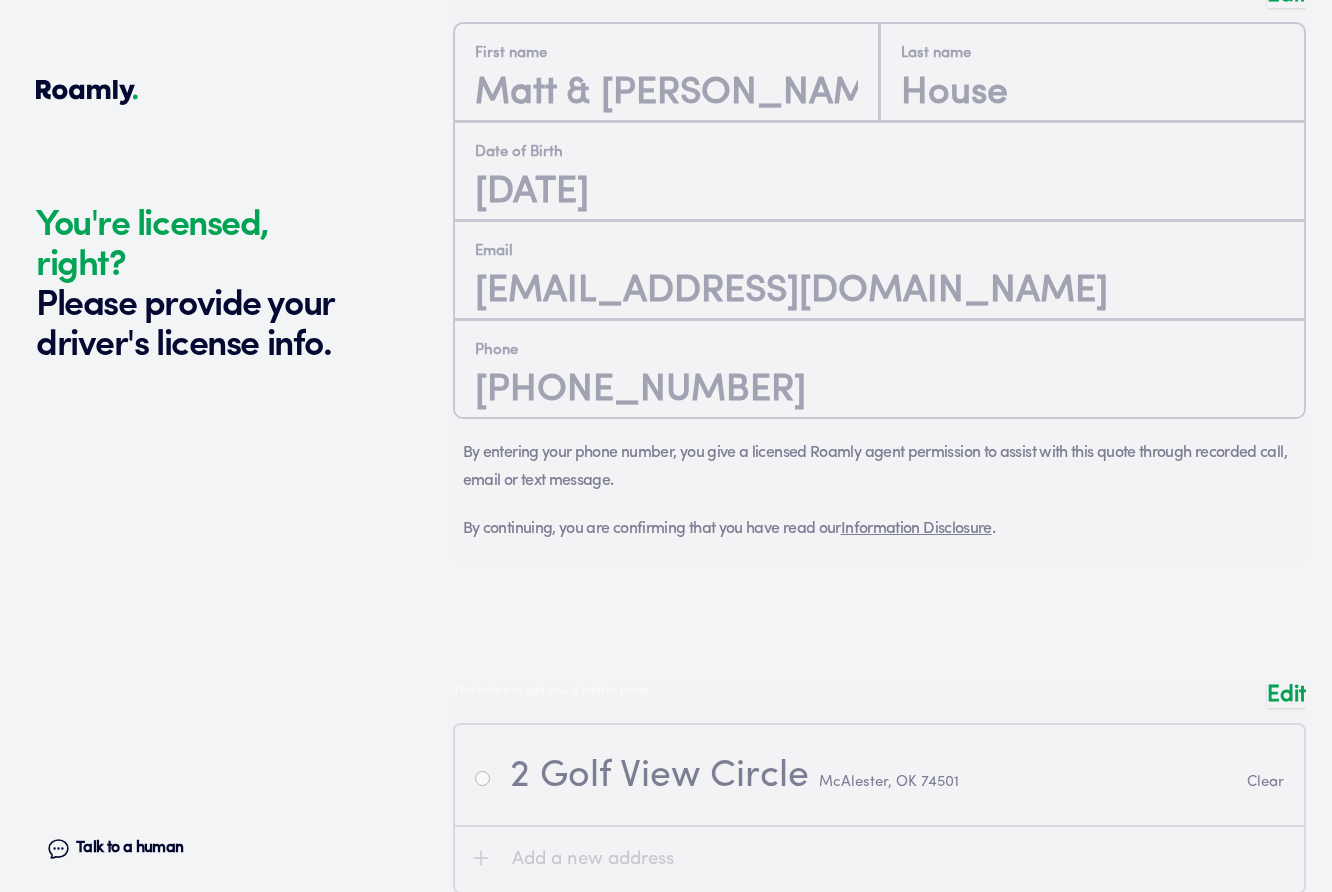 scroll, scrollTop: 1120, scrollLeft: 0, axis: vertical 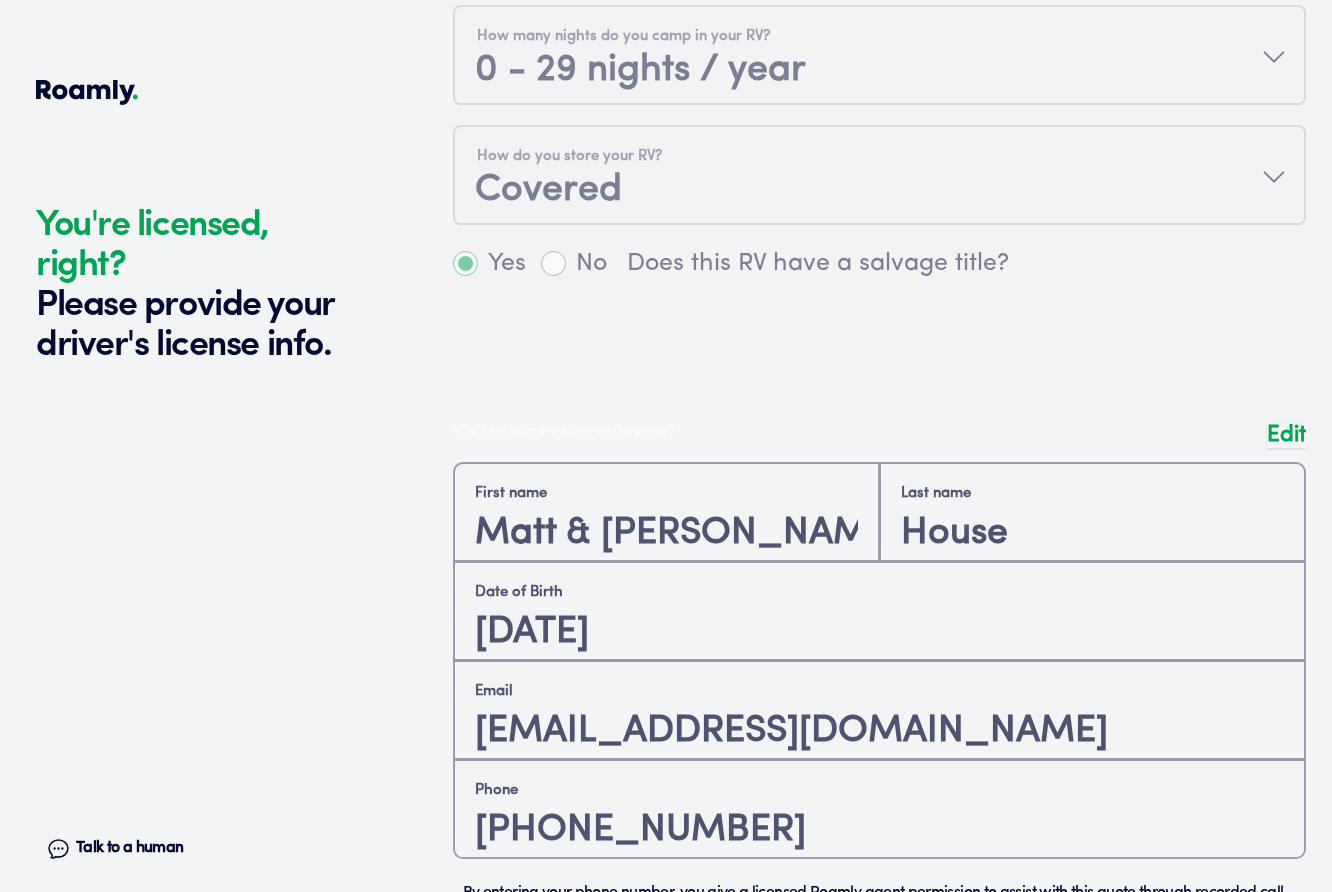 click at bounding box center [879, 713] 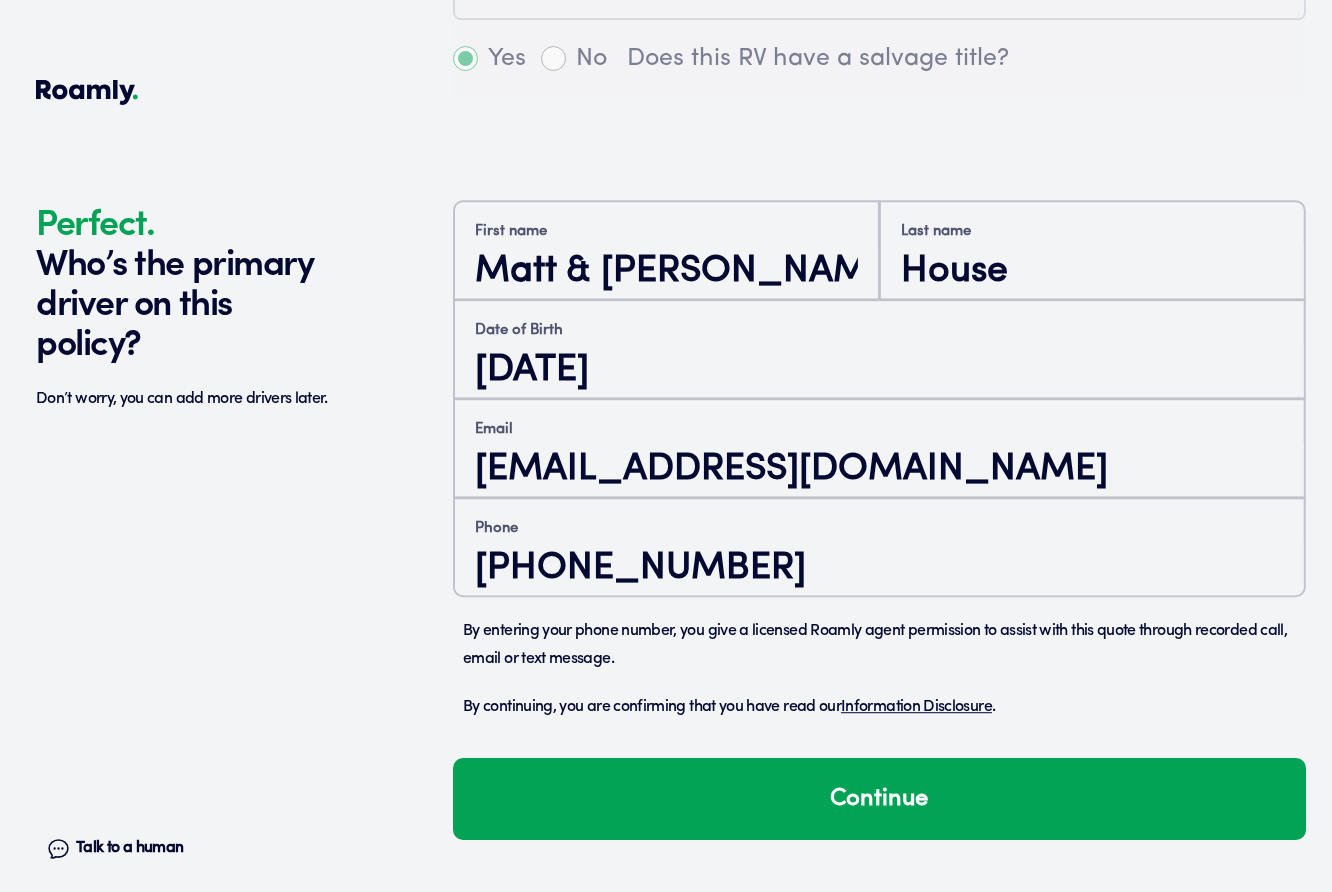 scroll, scrollTop: 1354, scrollLeft: 0, axis: vertical 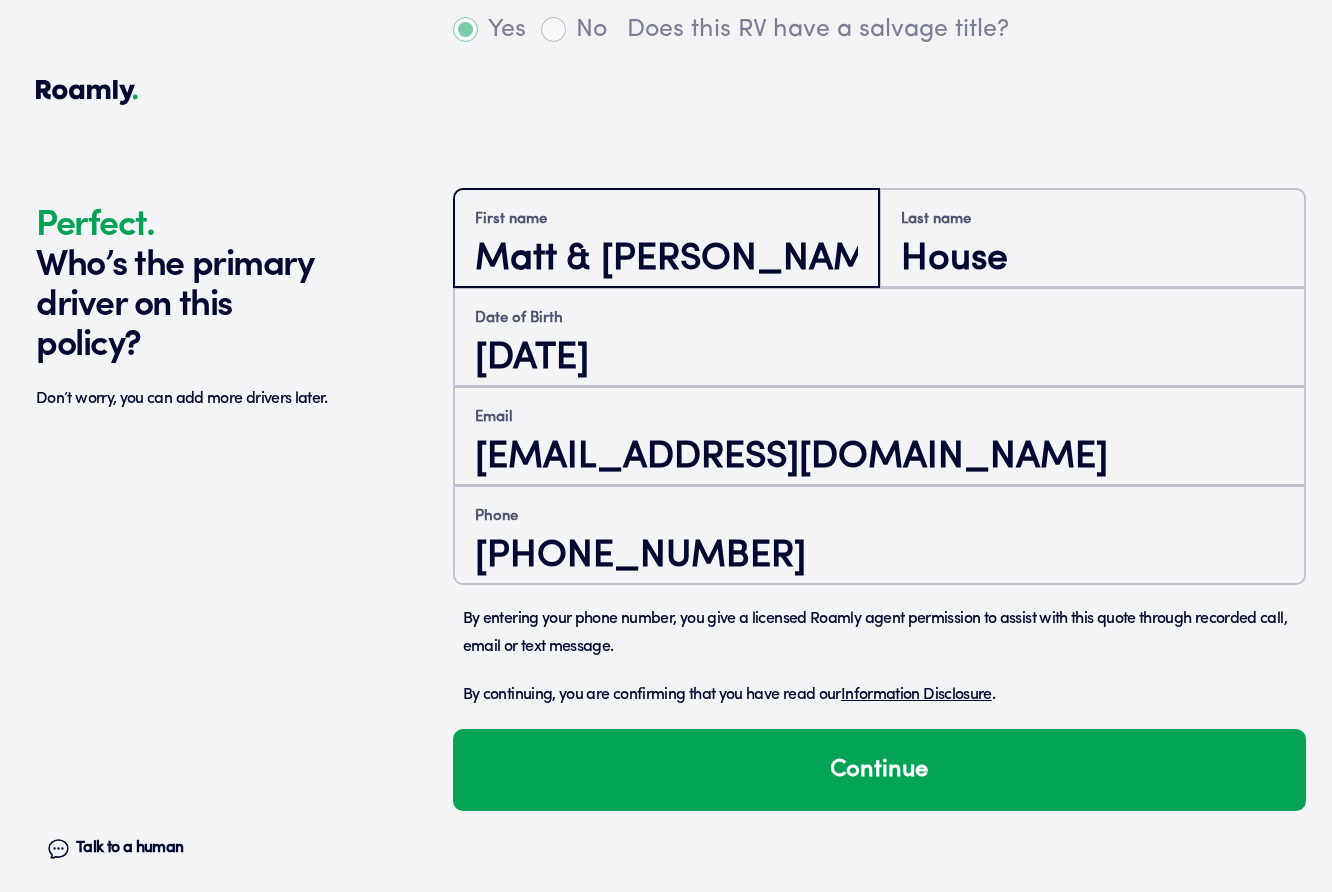 drag, startPoint x: 741, startPoint y: 262, endPoint x: 556, endPoint y: 250, distance: 185.38878 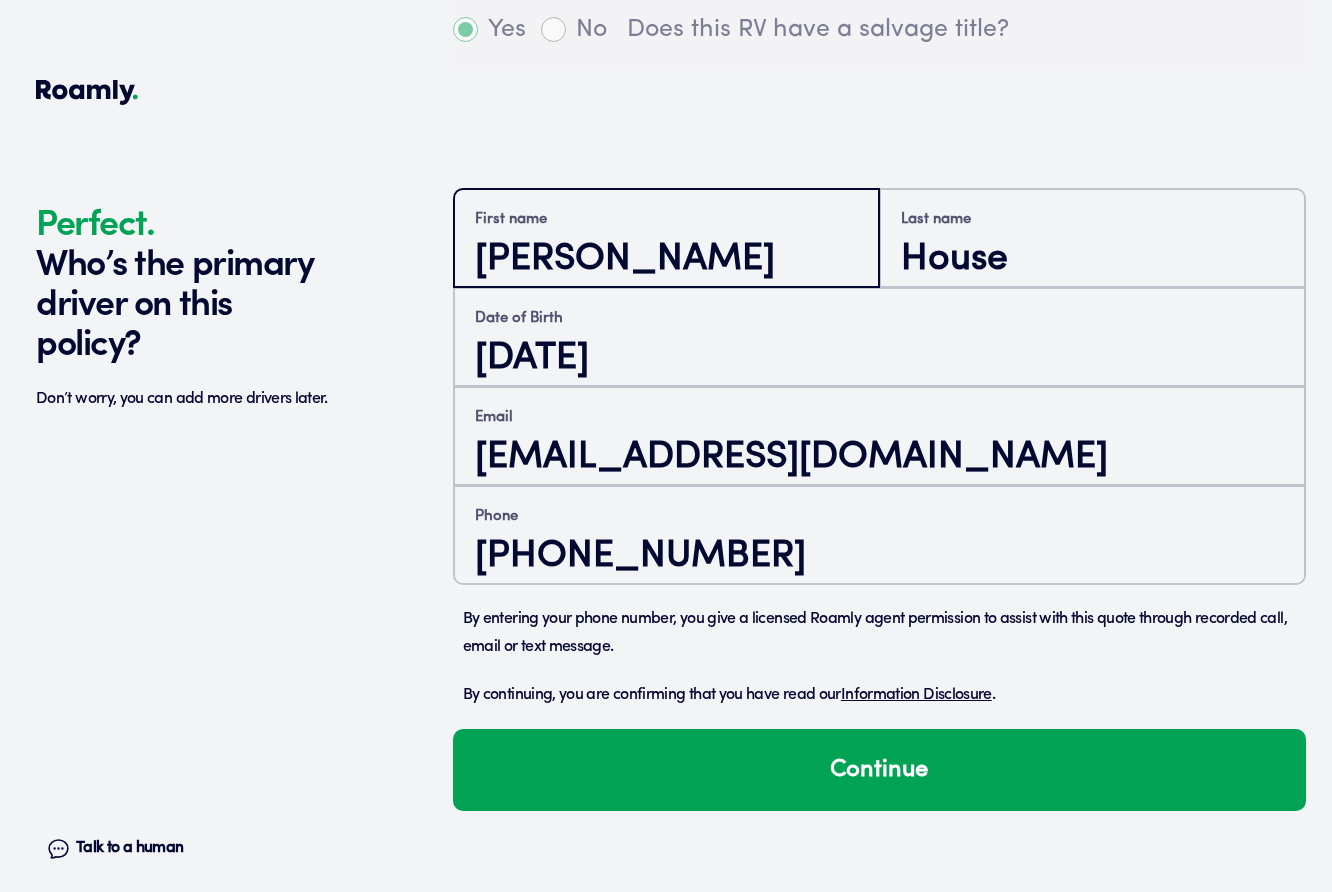 type on "[PERSON_NAME]" 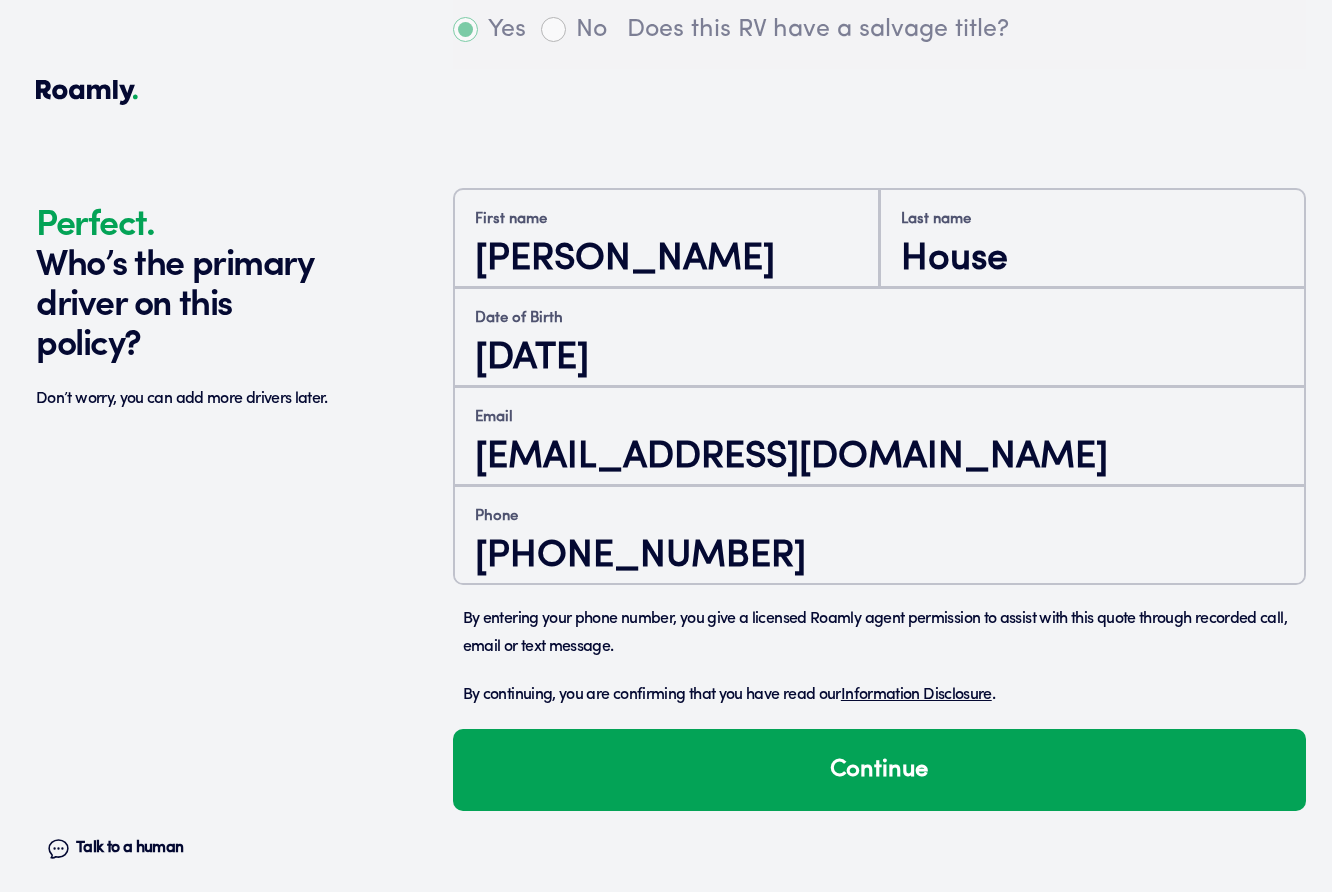 click on "Perfect. Who’s the primary driver on this policy? Don’t worry, you can add more drivers later. Talk to a human Chat" at bounding box center [239, -231] 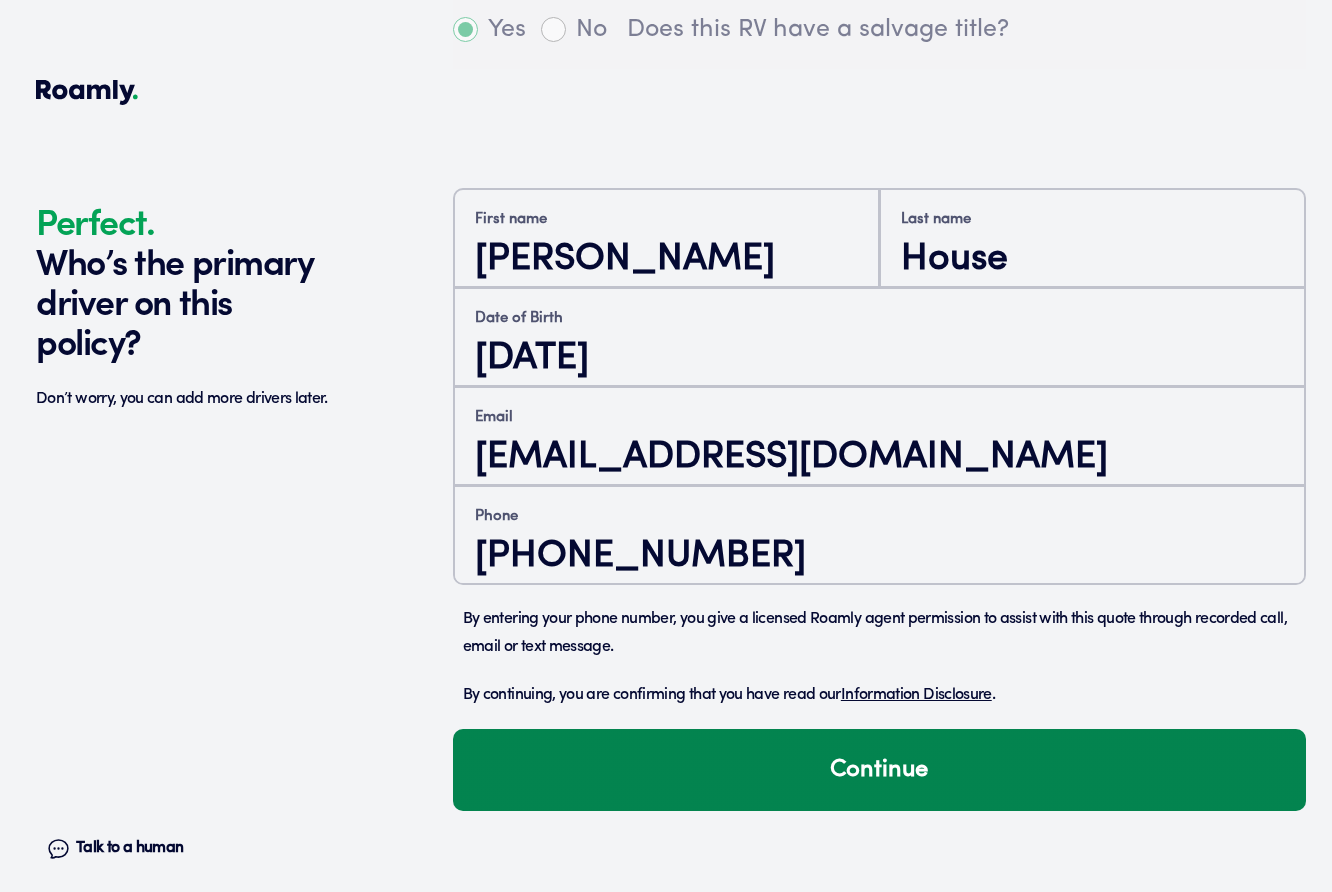 click on "Continue" at bounding box center (879, 770) 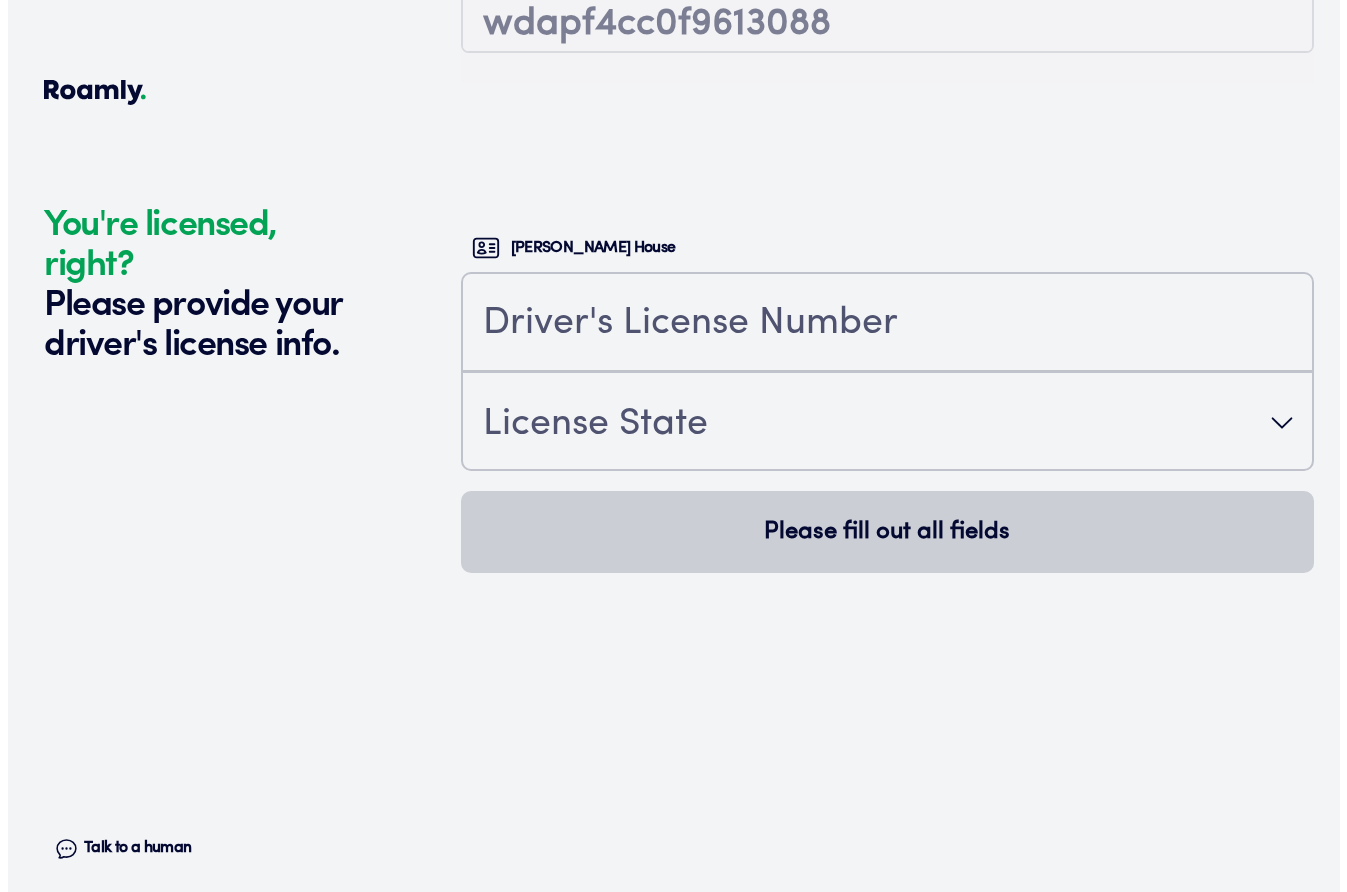 scroll, scrollTop: 4676, scrollLeft: 0, axis: vertical 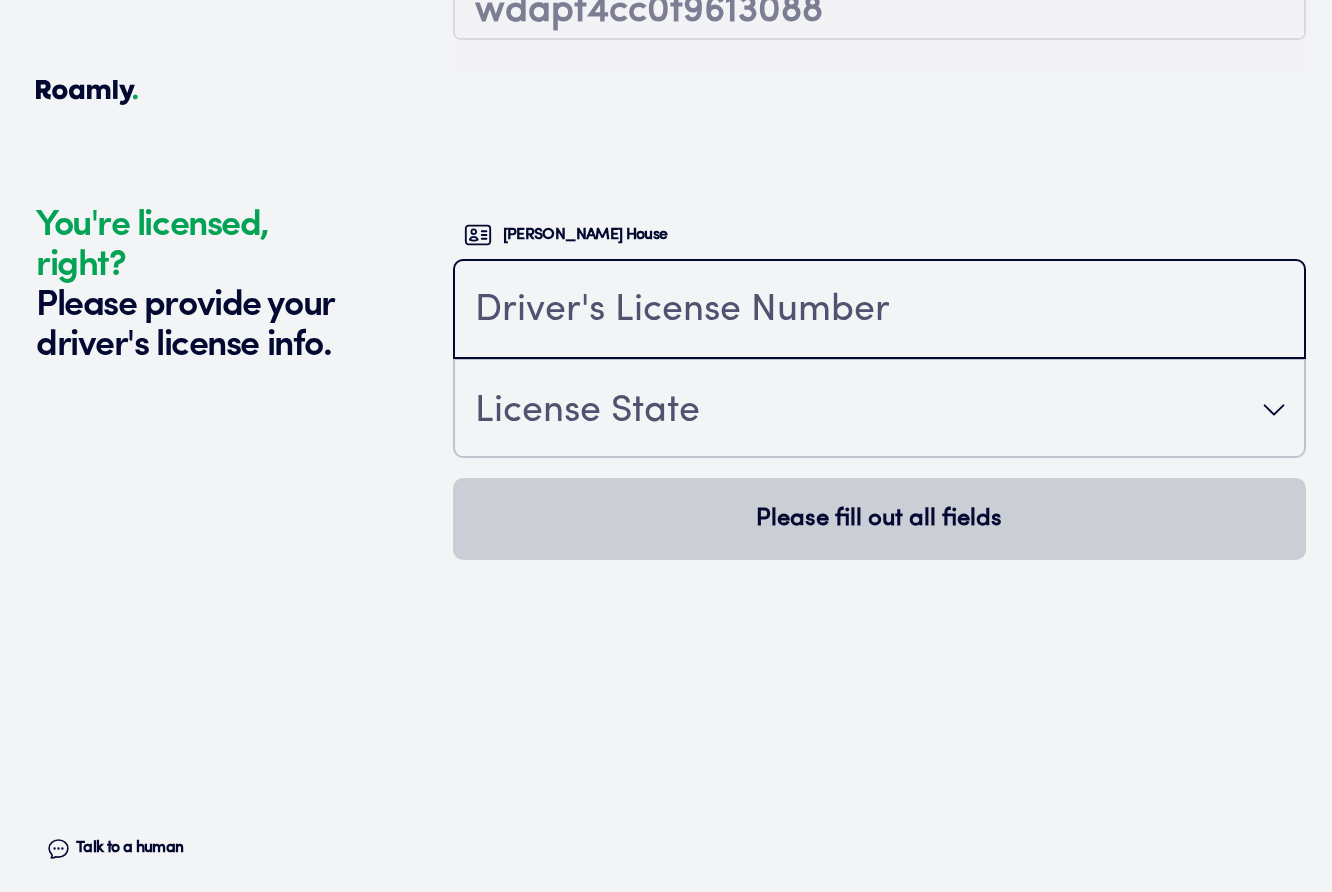 click at bounding box center [879, 311] 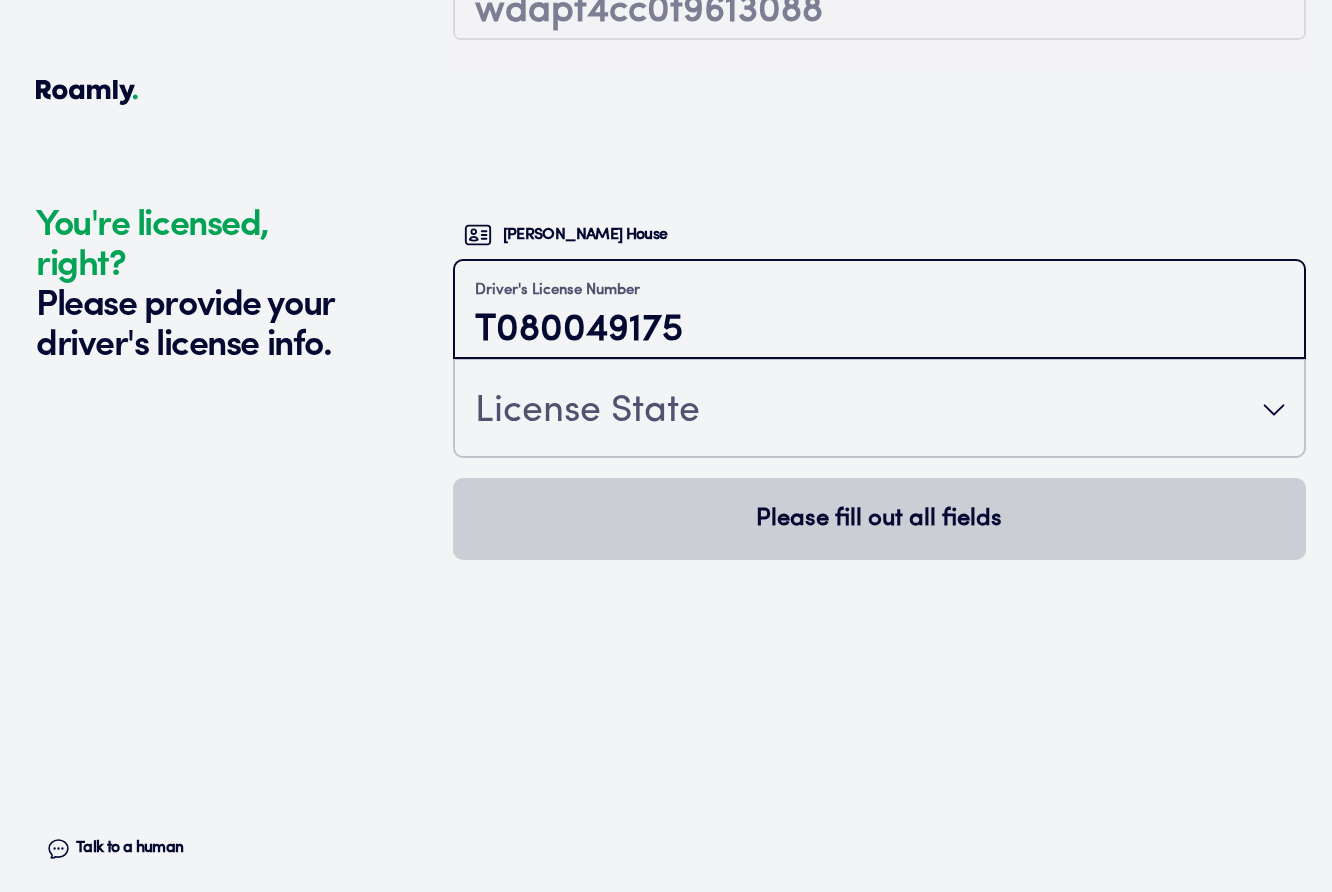 type on "T080049175" 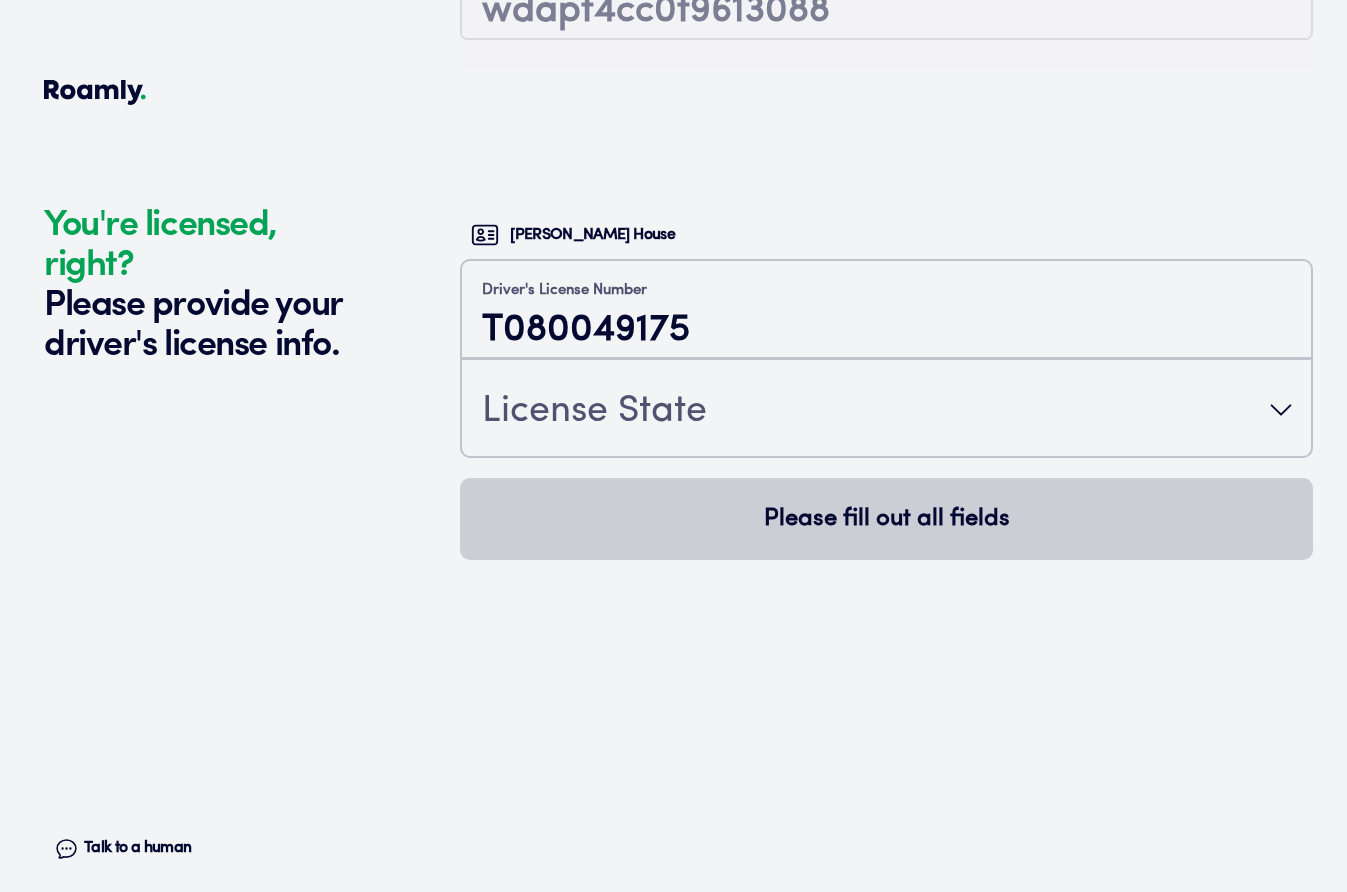 click on "License State" at bounding box center [886, 410] 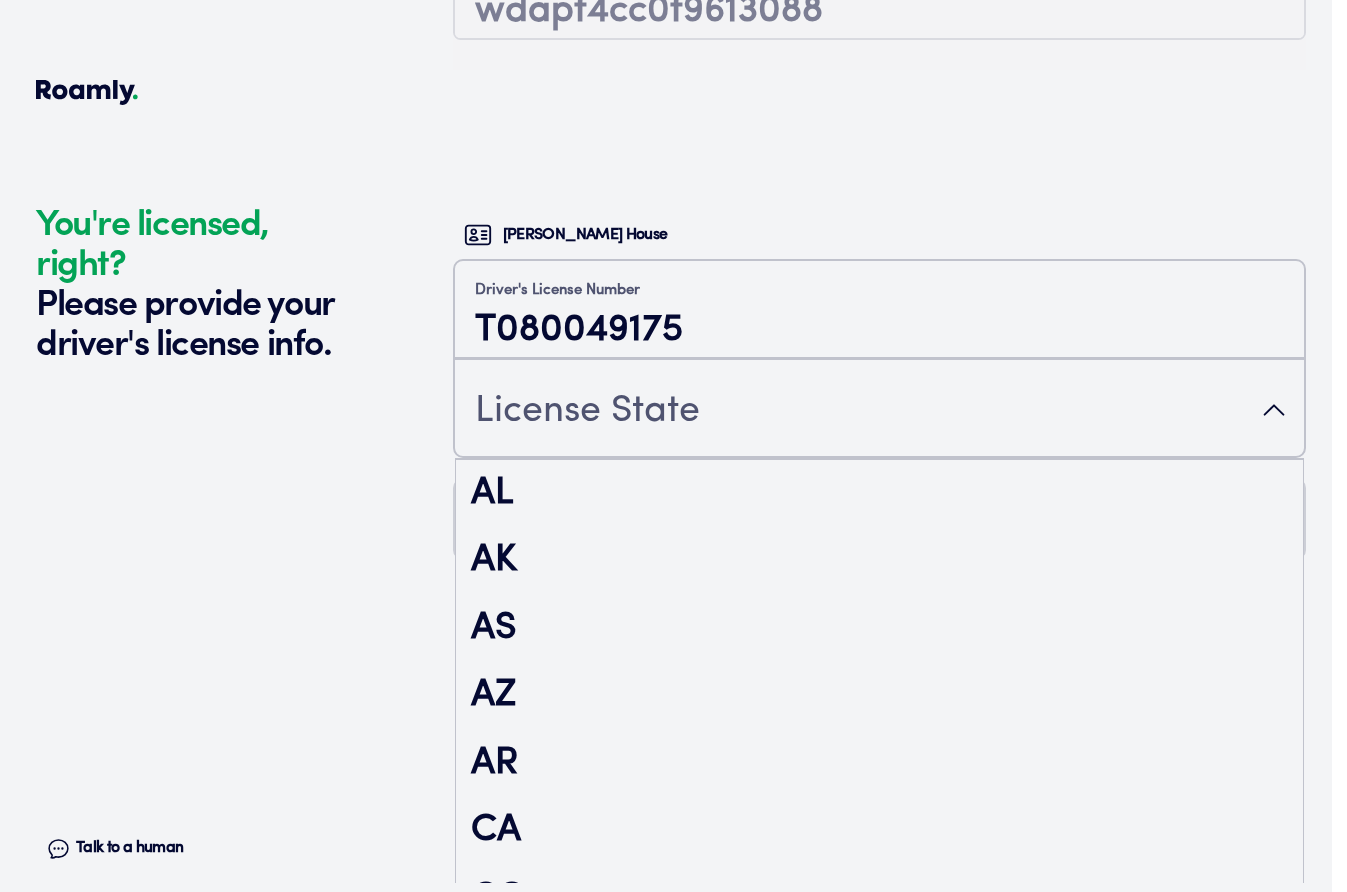 scroll, scrollTop: 2250, scrollLeft: 0, axis: vertical 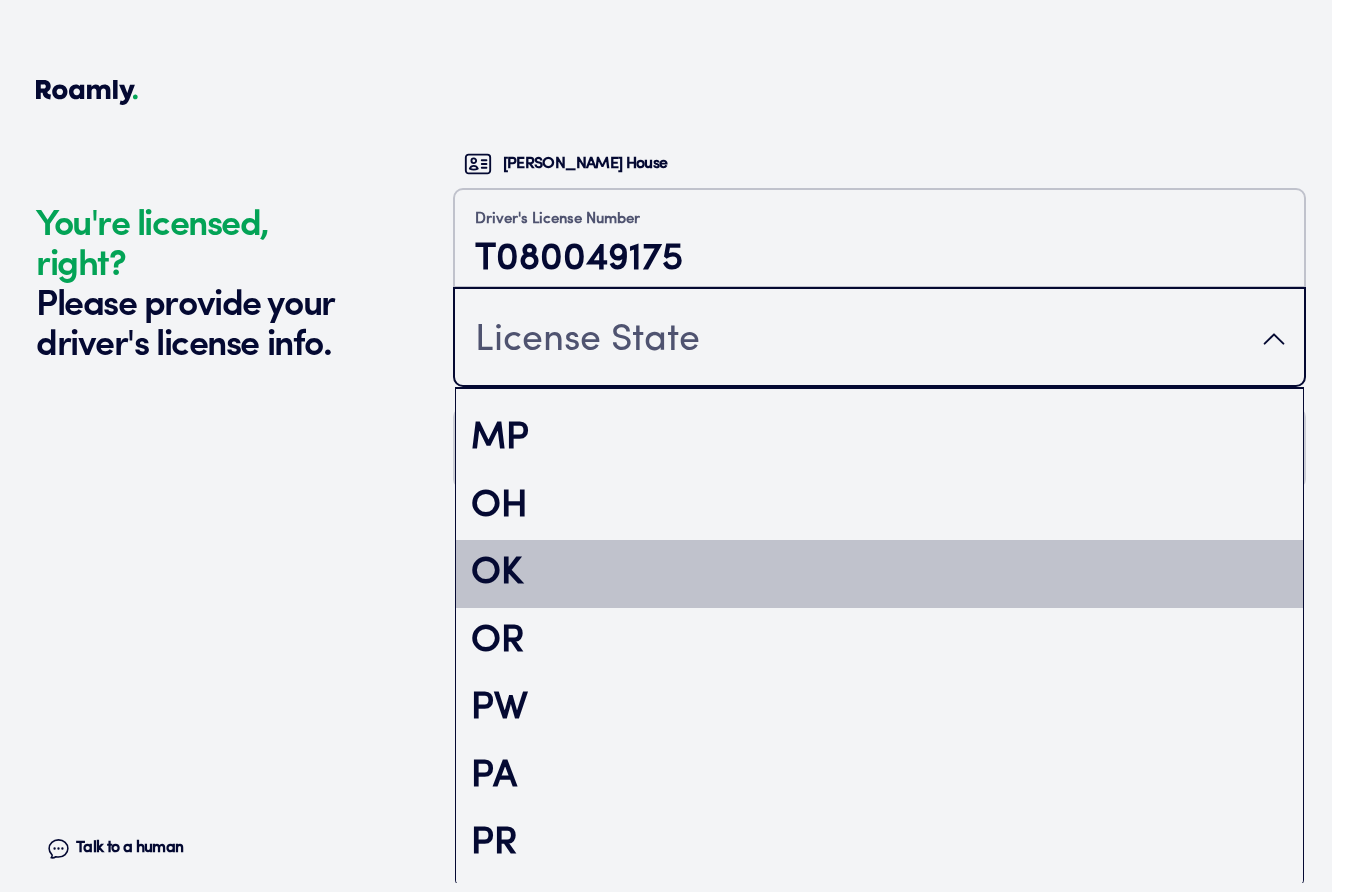 click on "OK" at bounding box center [879, 574] 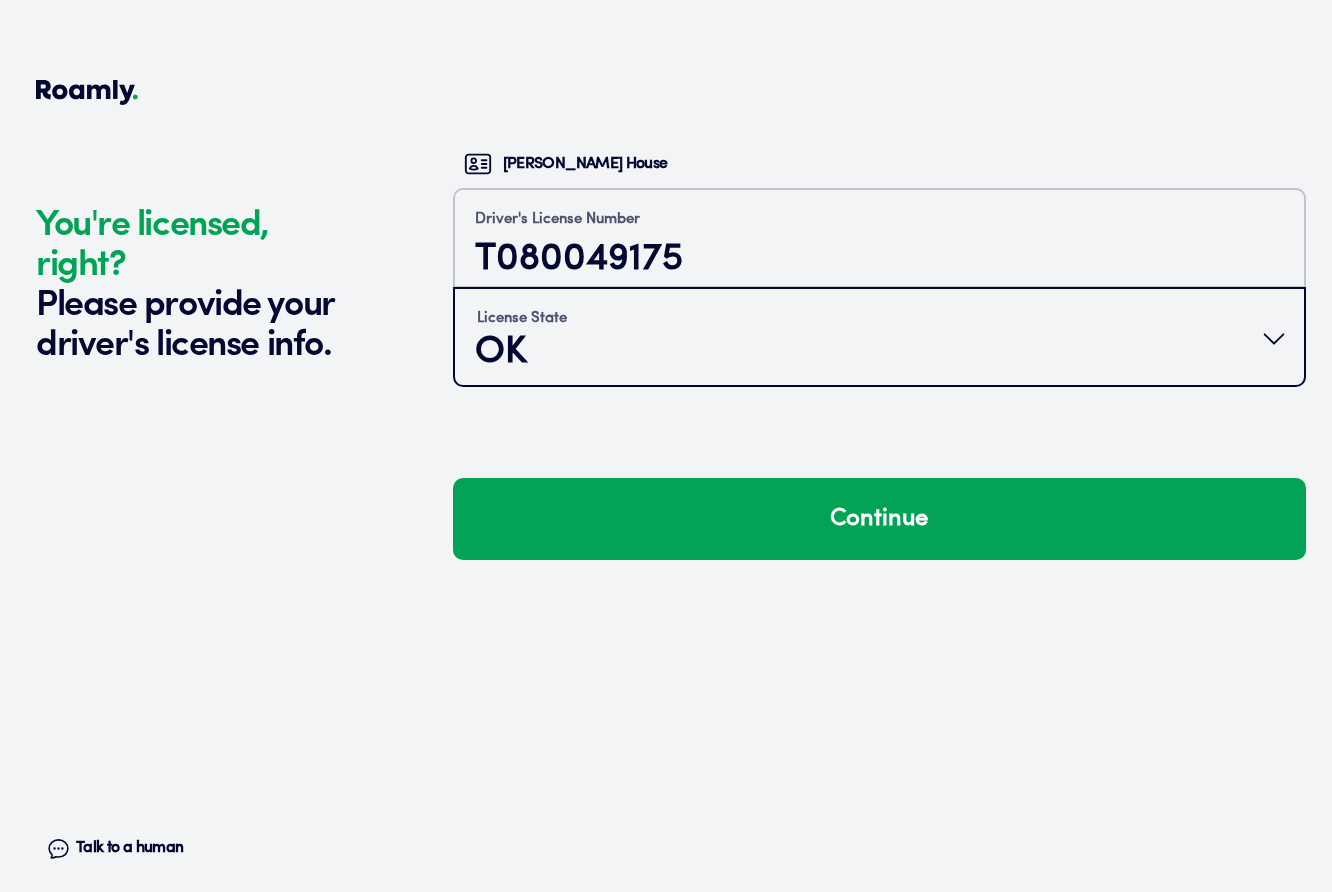 scroll, scrollTop: 0, scrollLeft: 0, axis: both 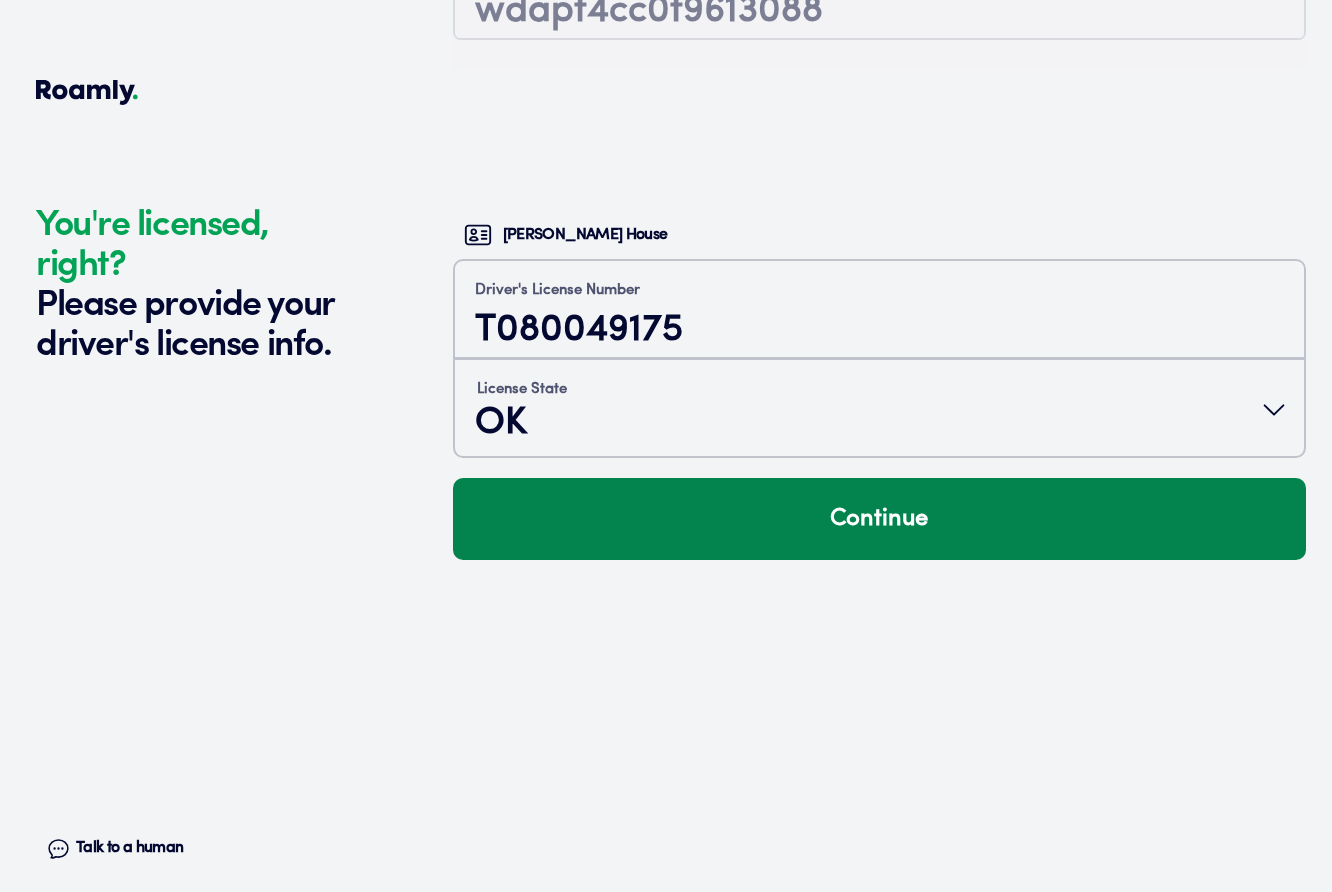 click on "Continue" at bounding box center (879, 519) 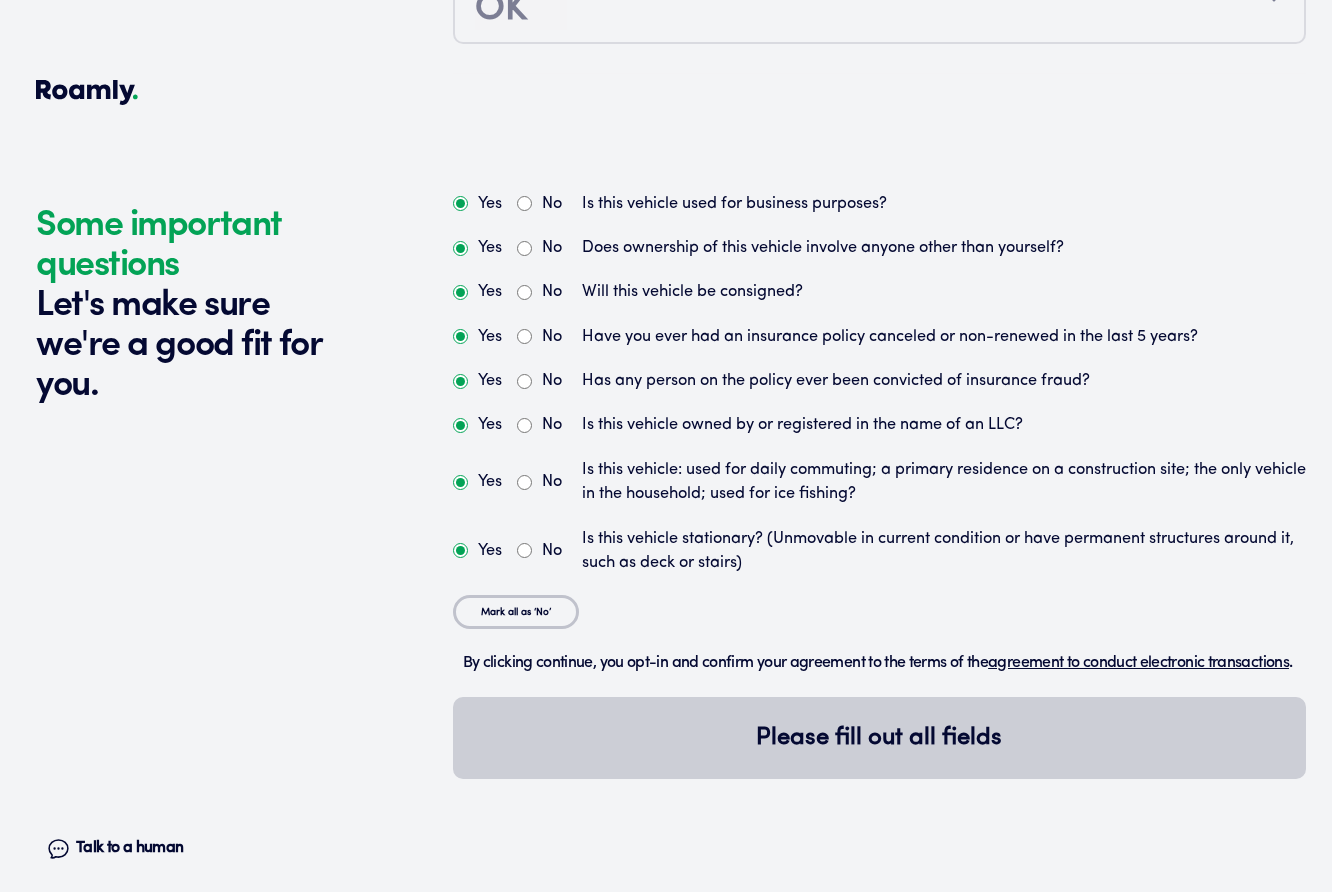 scroll, scrollTop: 5134, scrollLeft: 0, axis: vertical 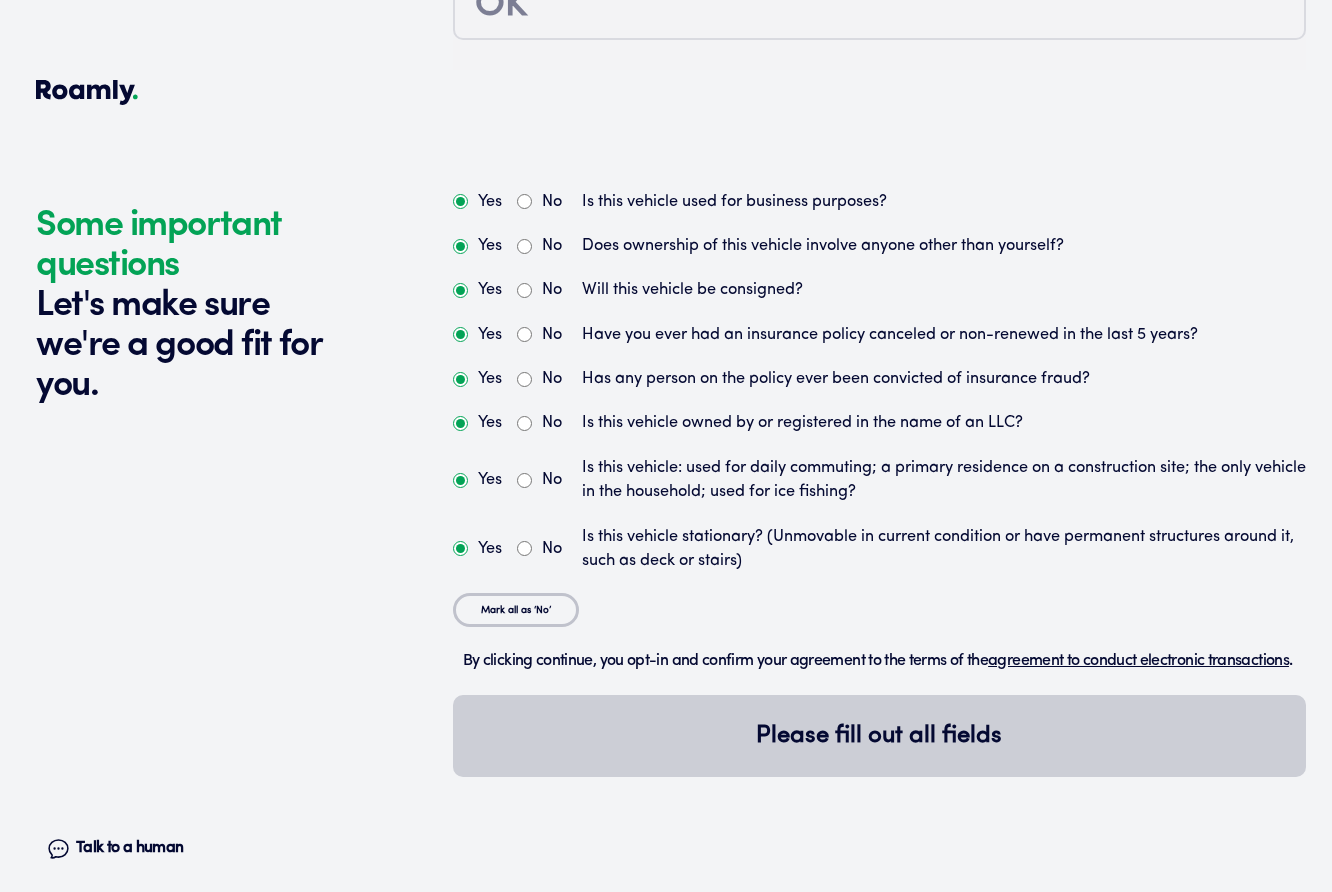 click on "No" at bounding box center (524, 201) 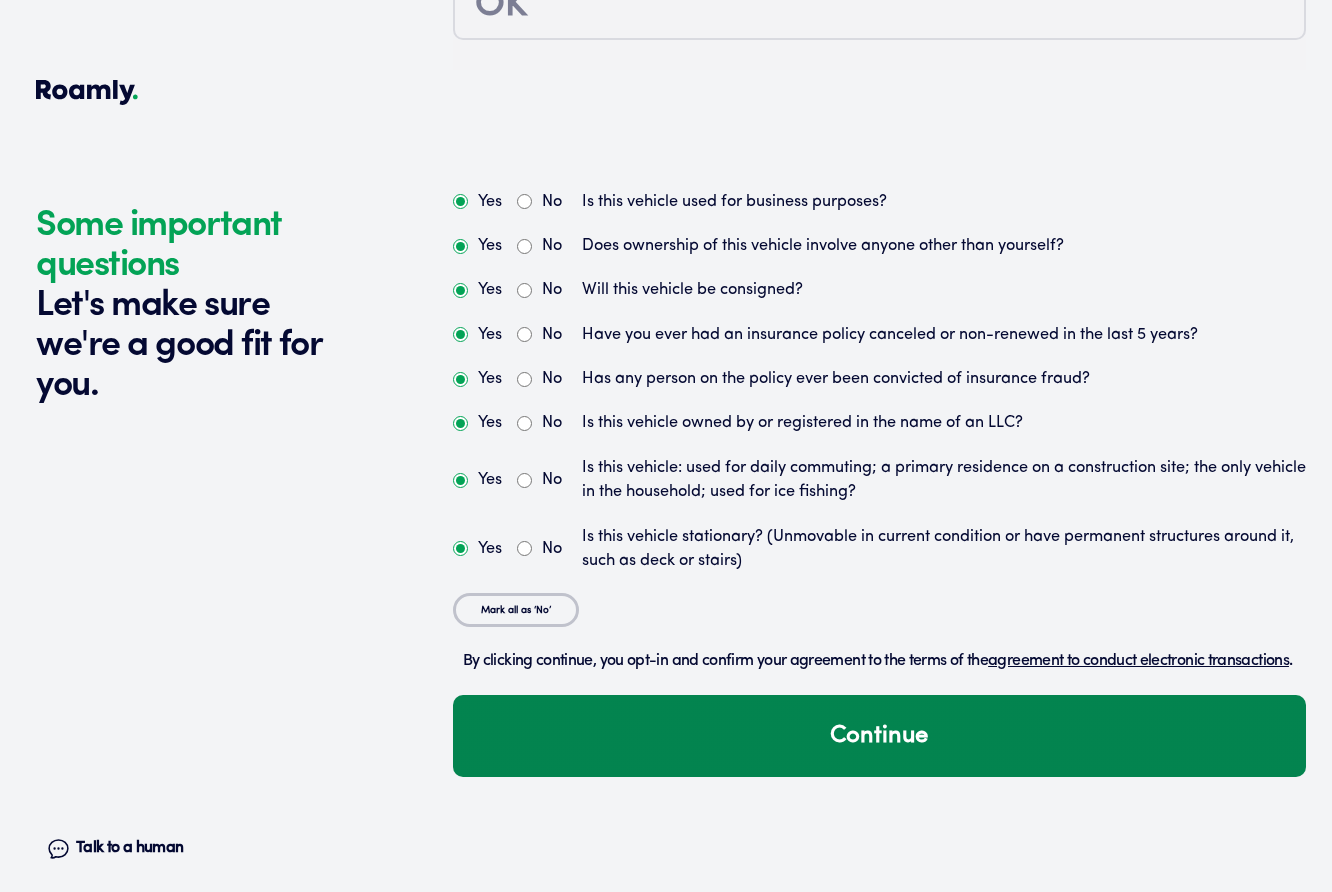 click on "Continue" at bounding box center [879, 736] 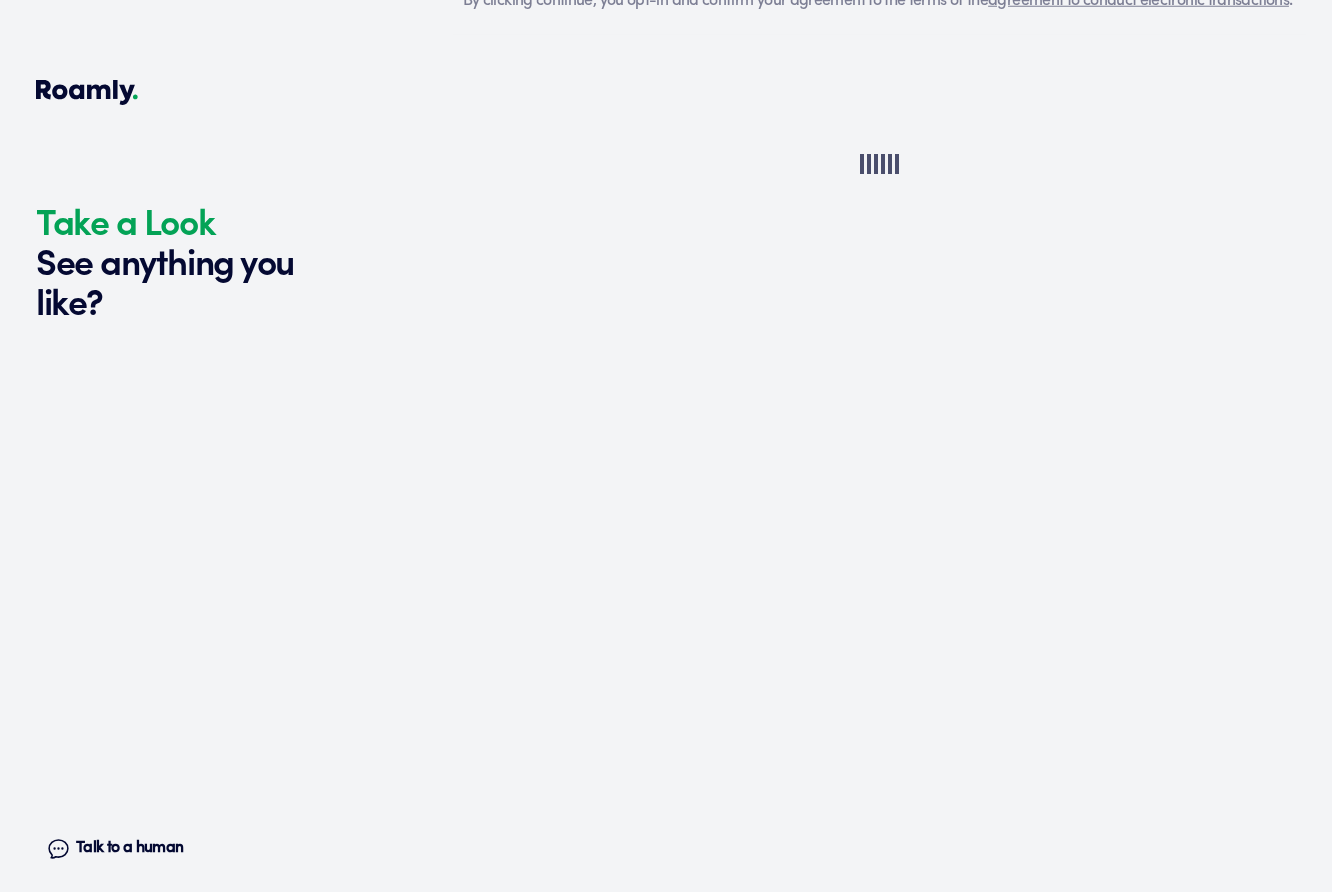 scroll, scrollTop: 5833, scrollLeft: 0, axis: vertical 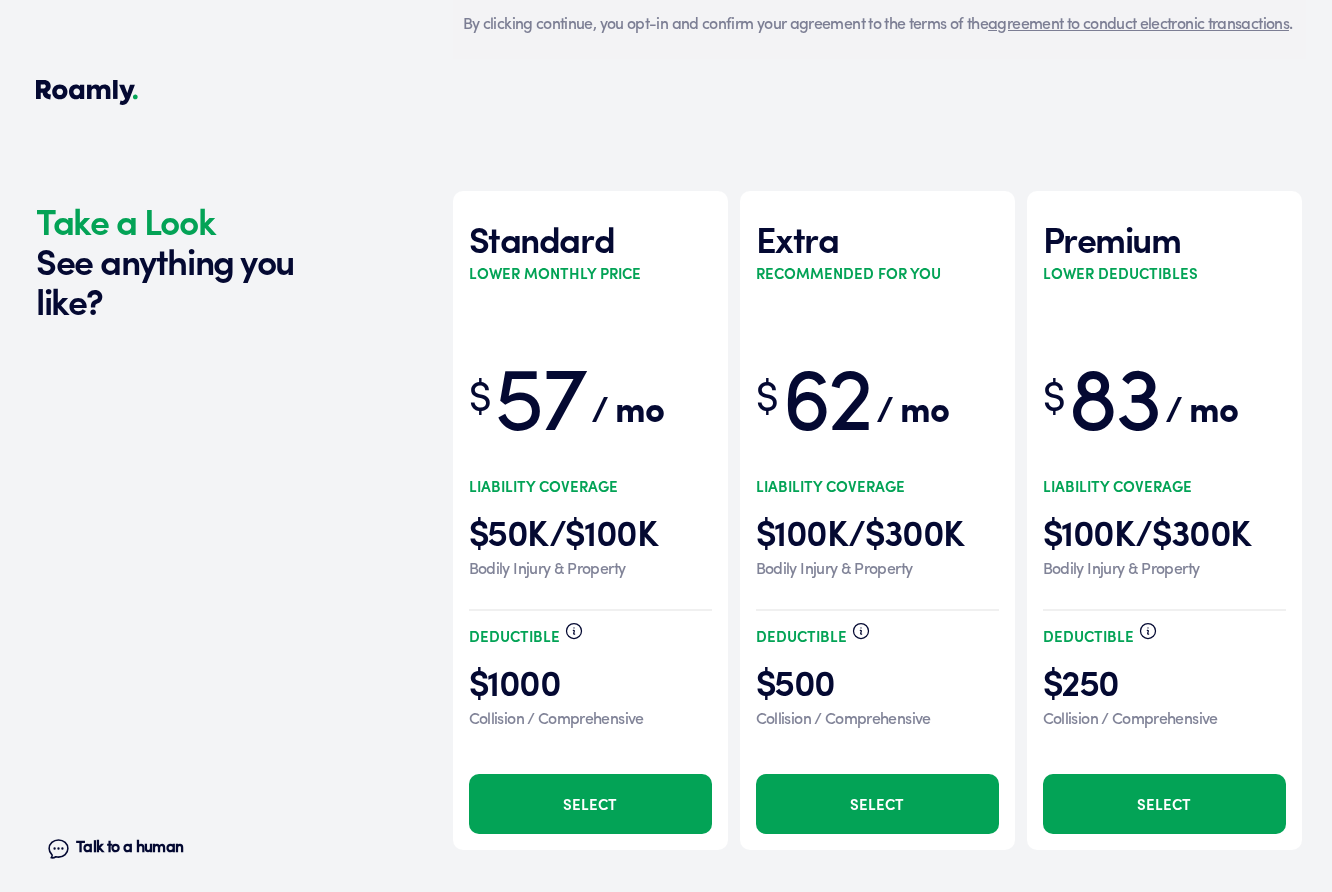 click on "Select" at bounding box center [877, 804] 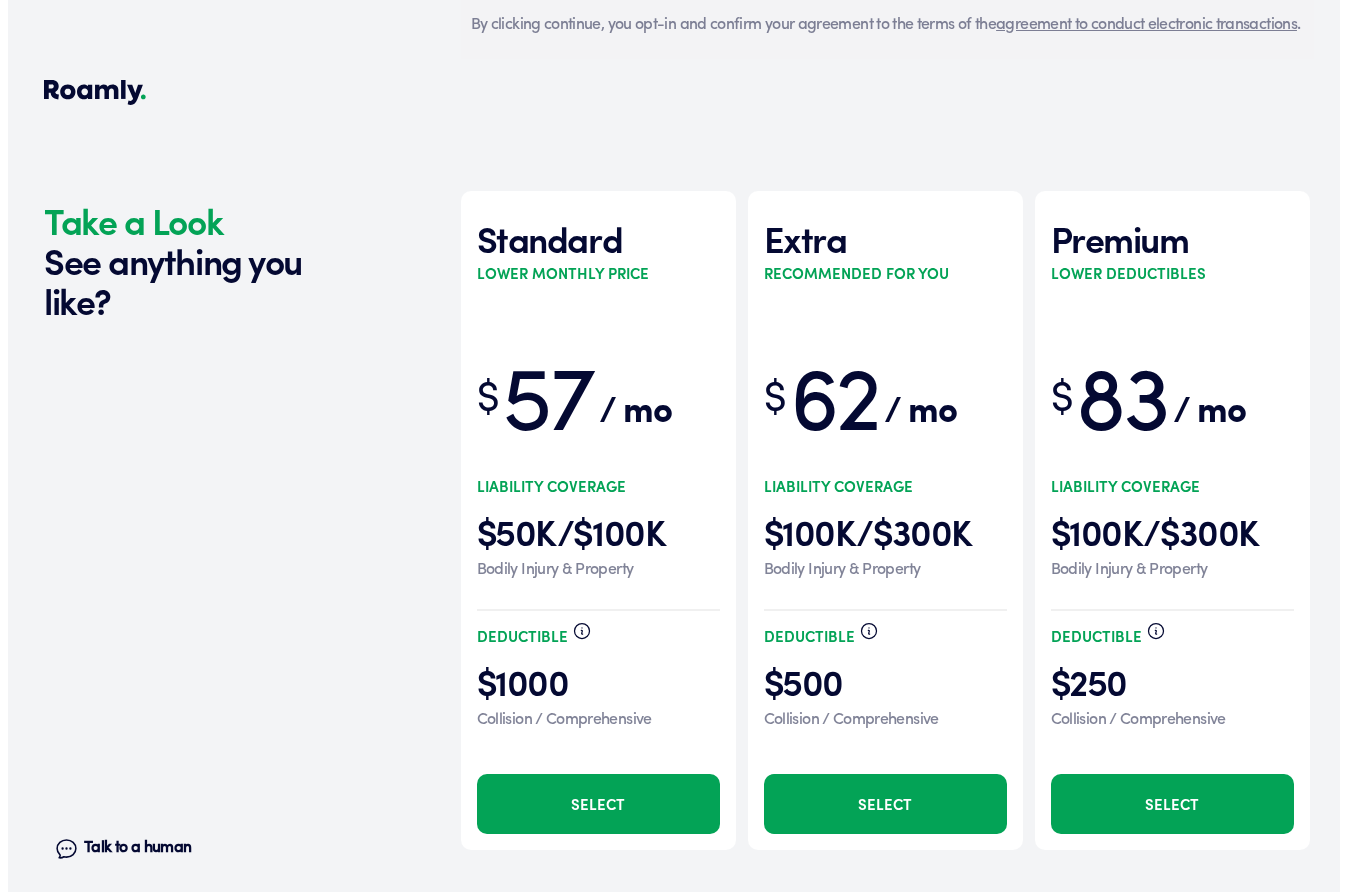 scroll, scrollTop: 0, scrollLeft: 0, axis: both 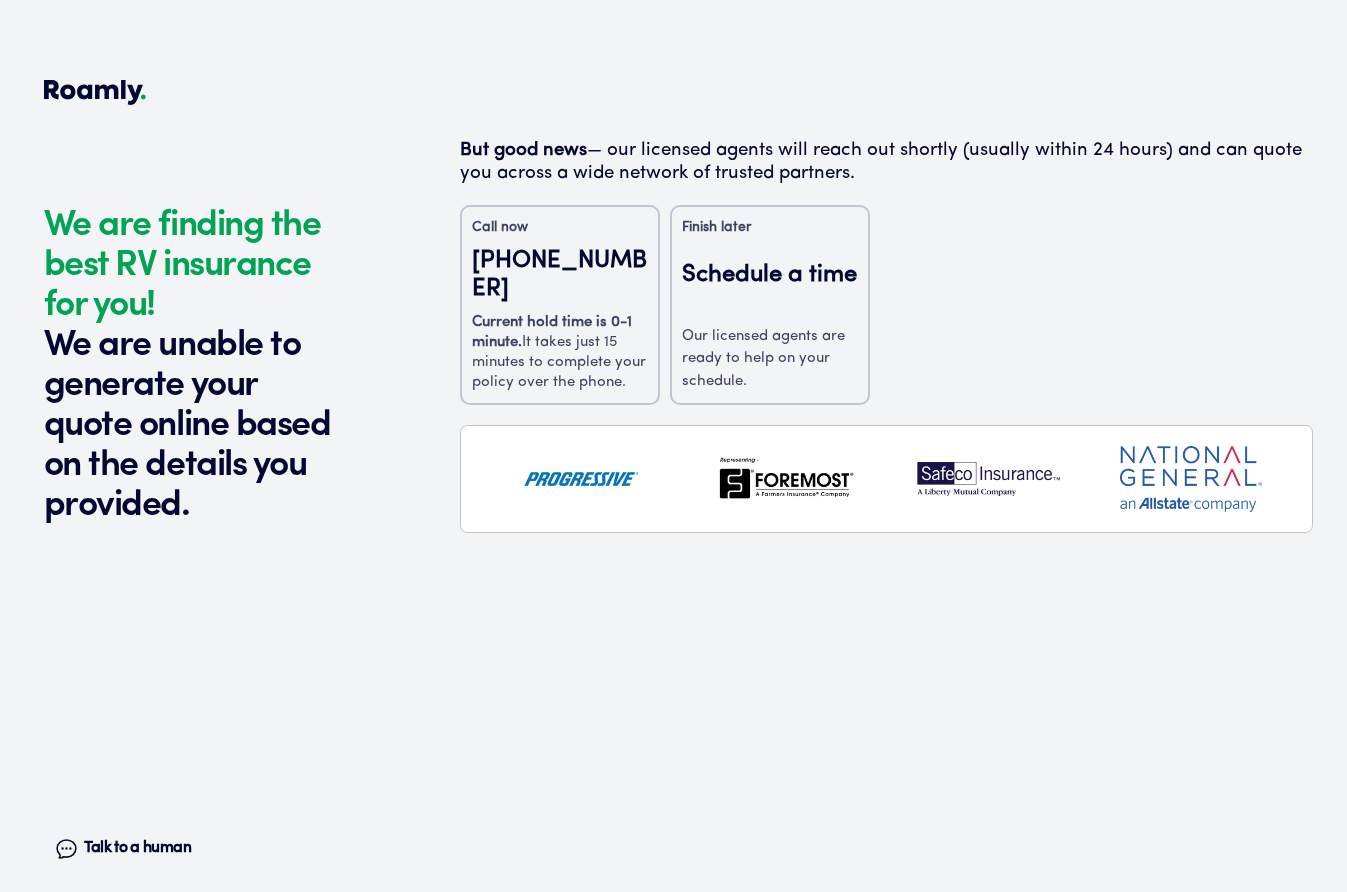 click on "Our licensed agents are ready to help on your schedule." at bounding box center [770, 360] 